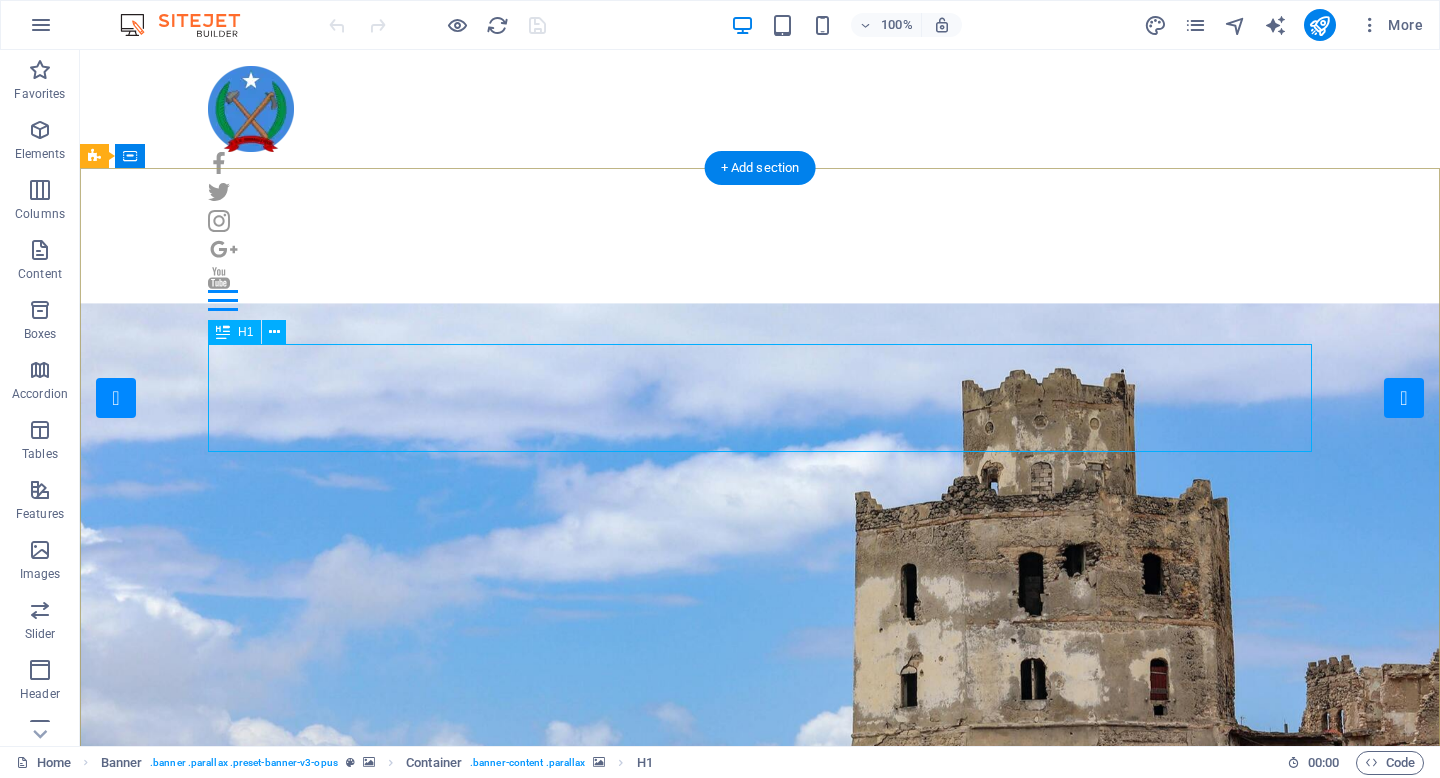 scroll, scrollTop: 0, scrollLeft: 0, axis: both 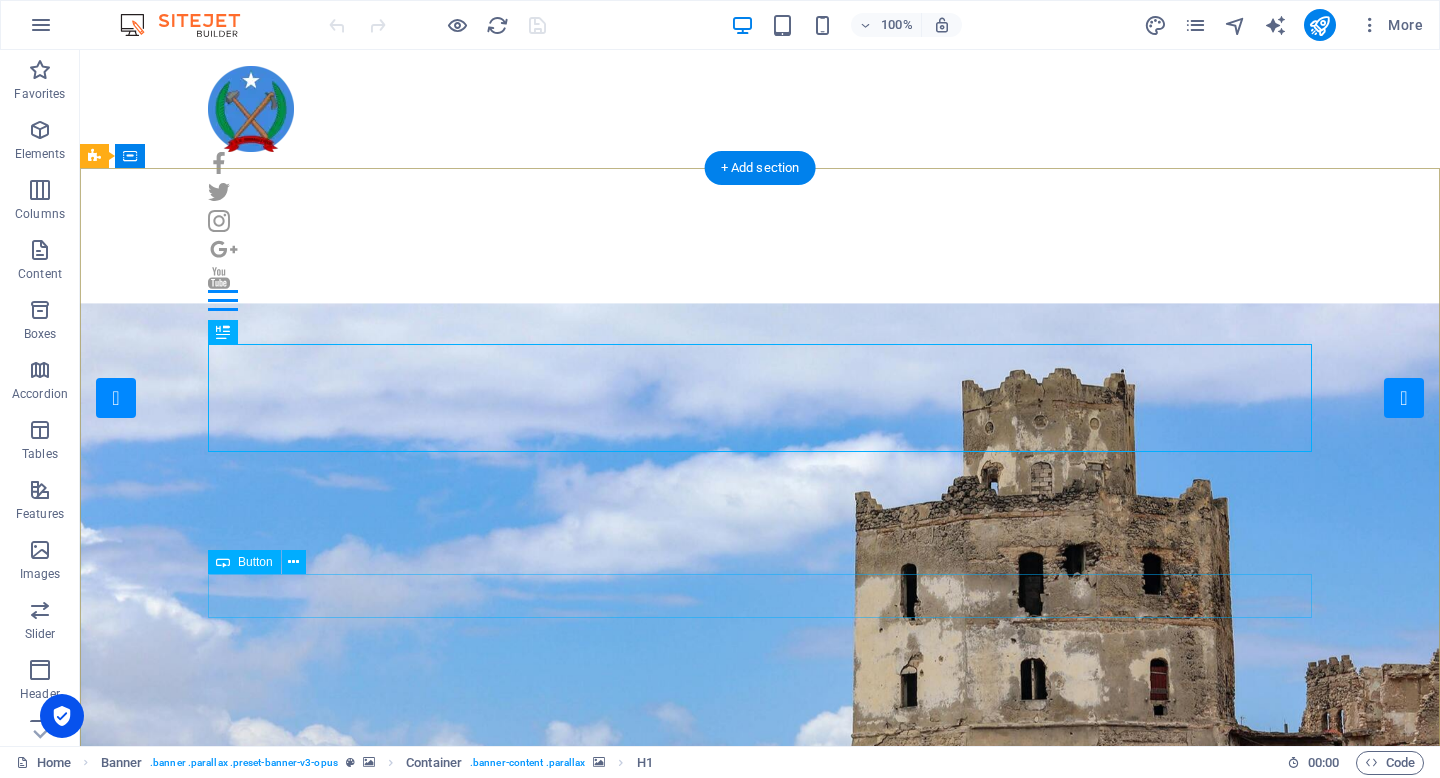 click on "More info" at bounding box center [760, 2109] 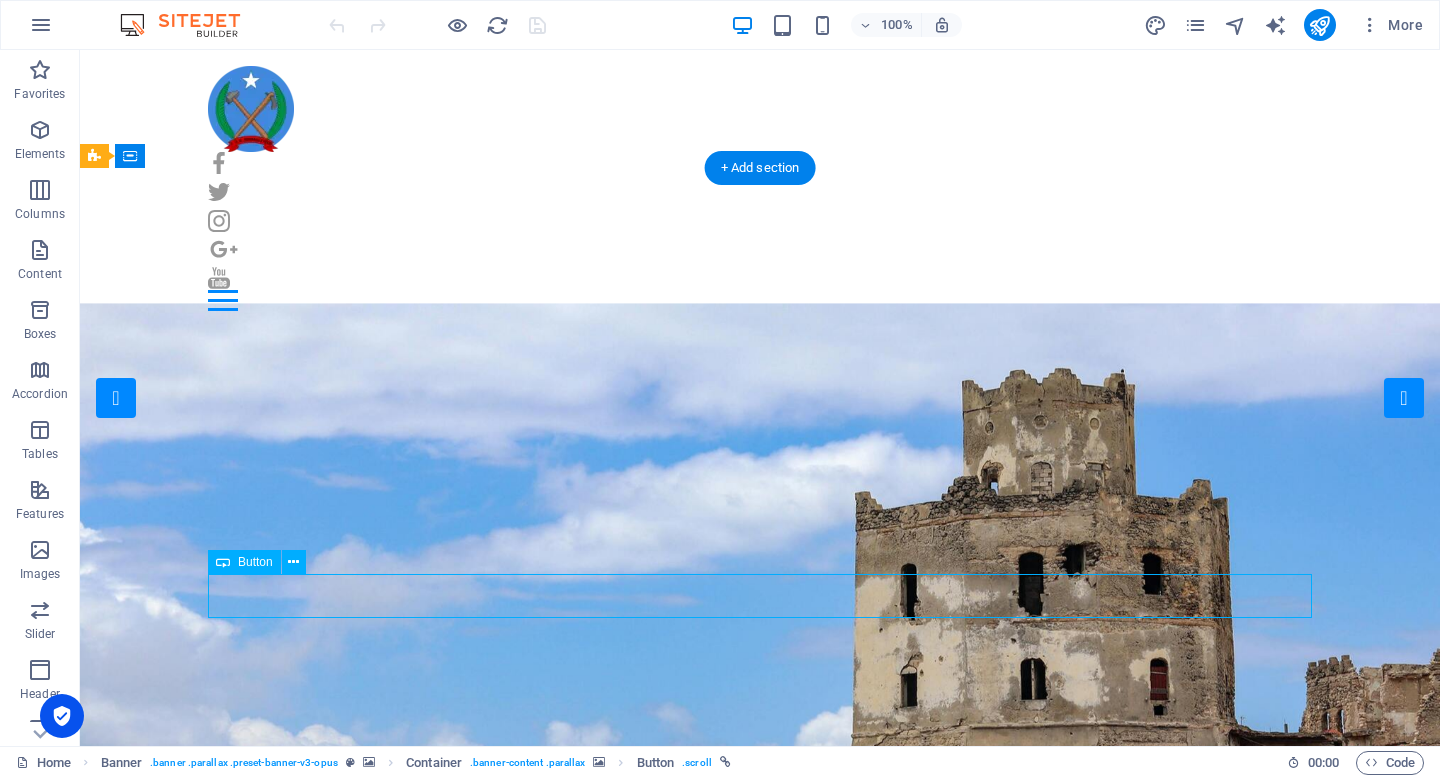click on "More info" at bounding box center [760, 2109] 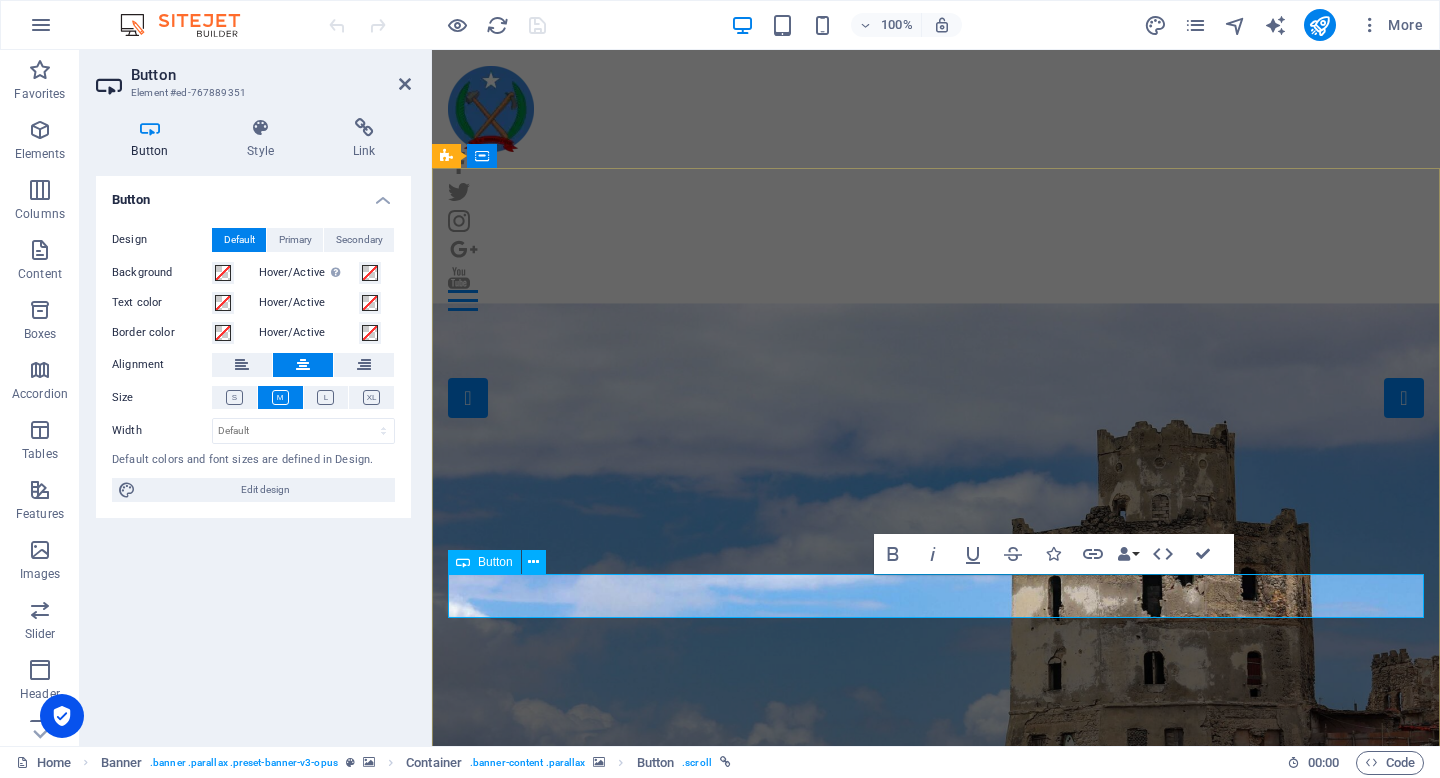 click on "More info" at bounding box center [936, 2109] 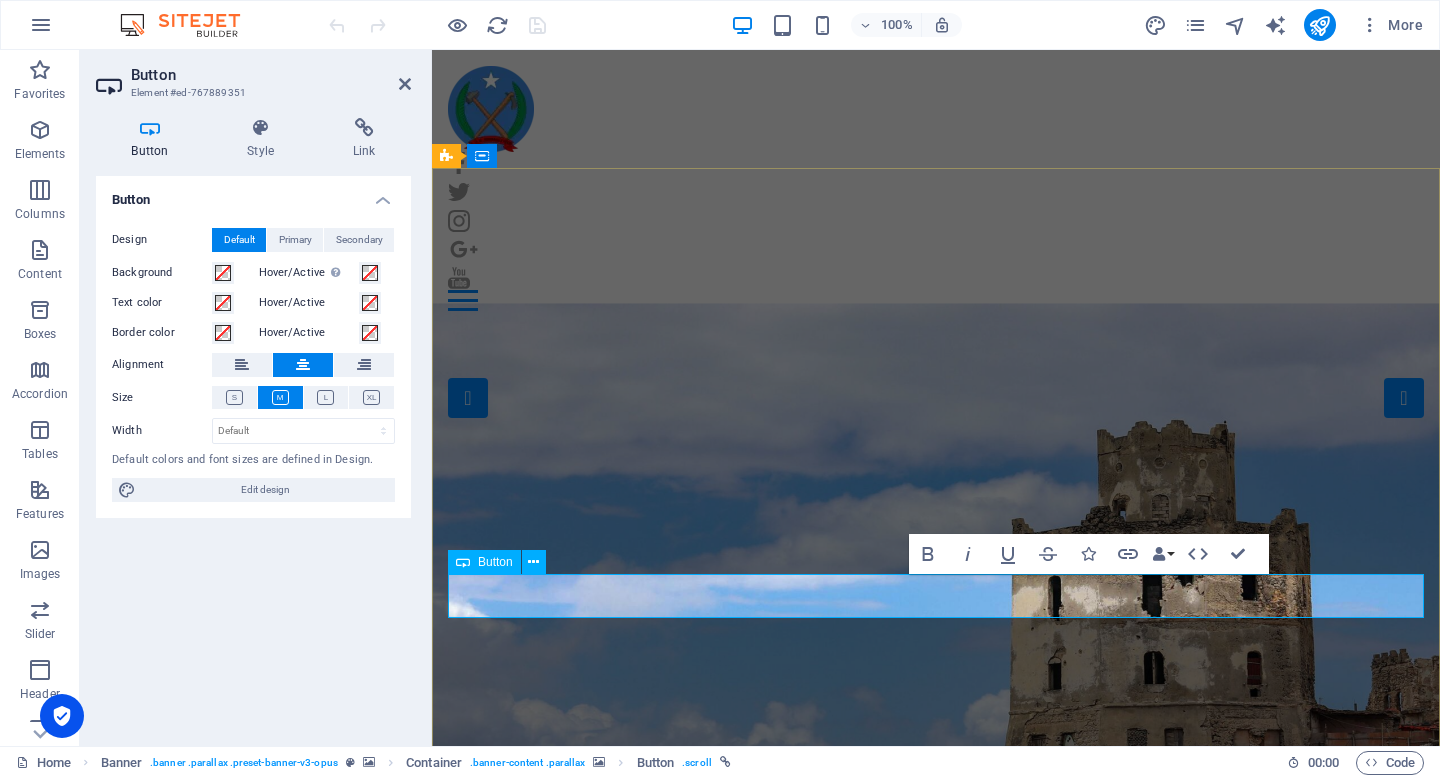 type 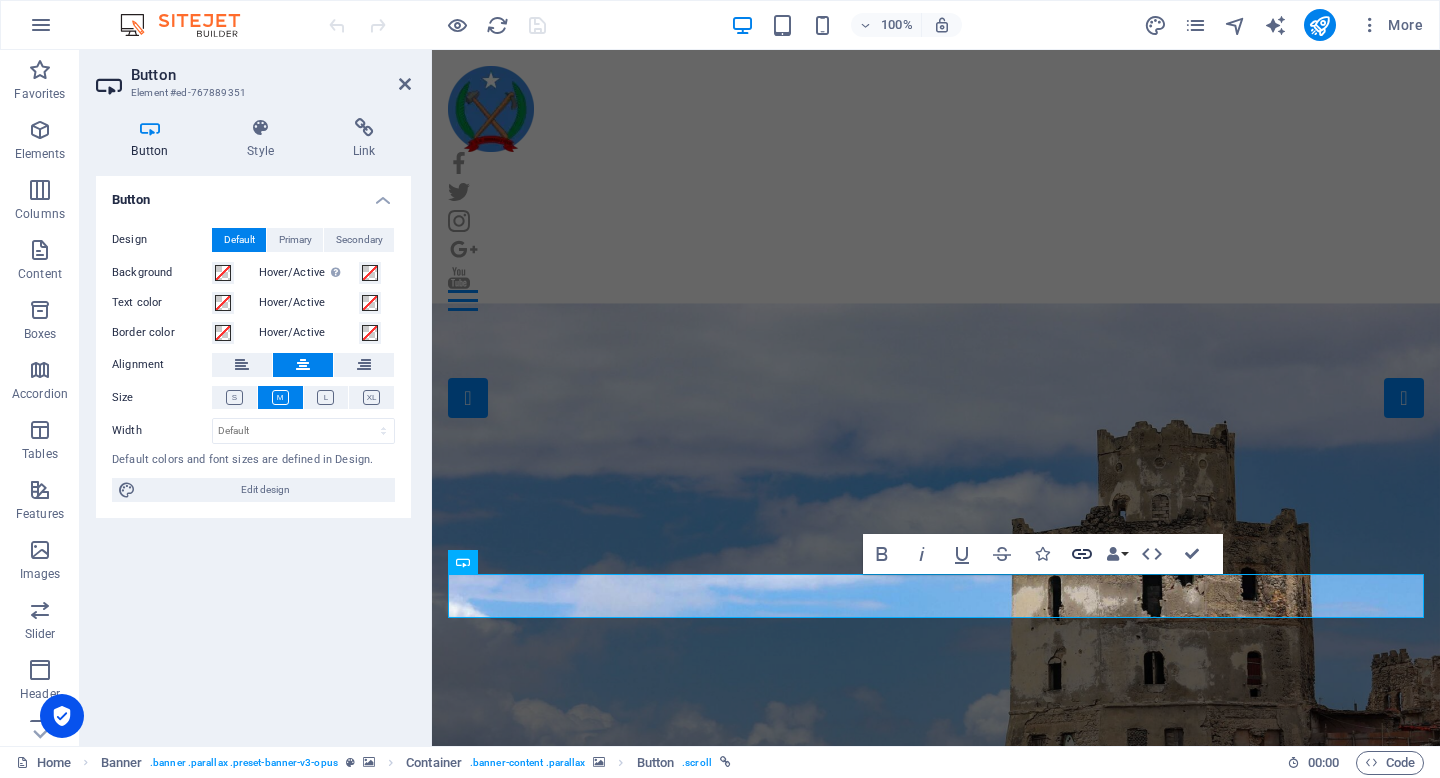 click 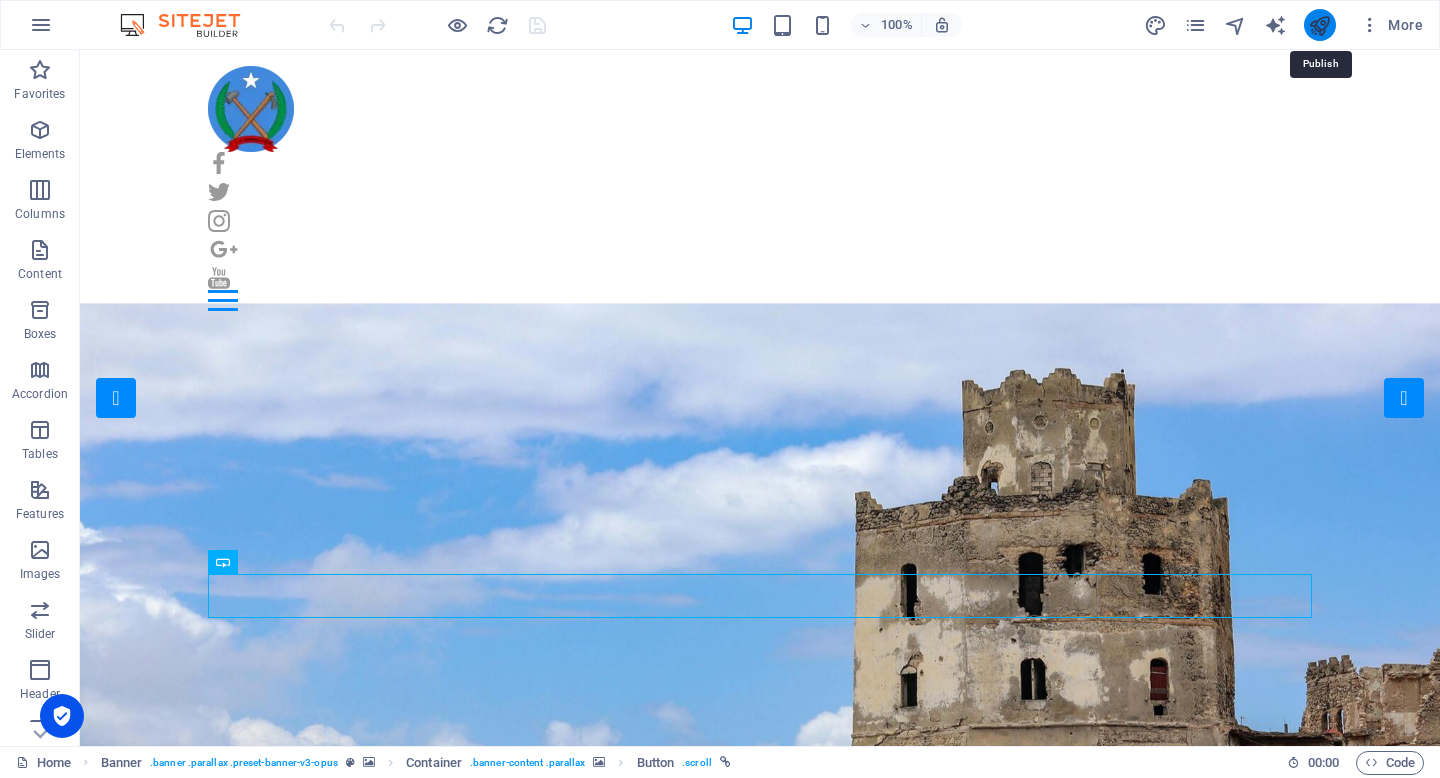 click at bounding box center (1319, 25) 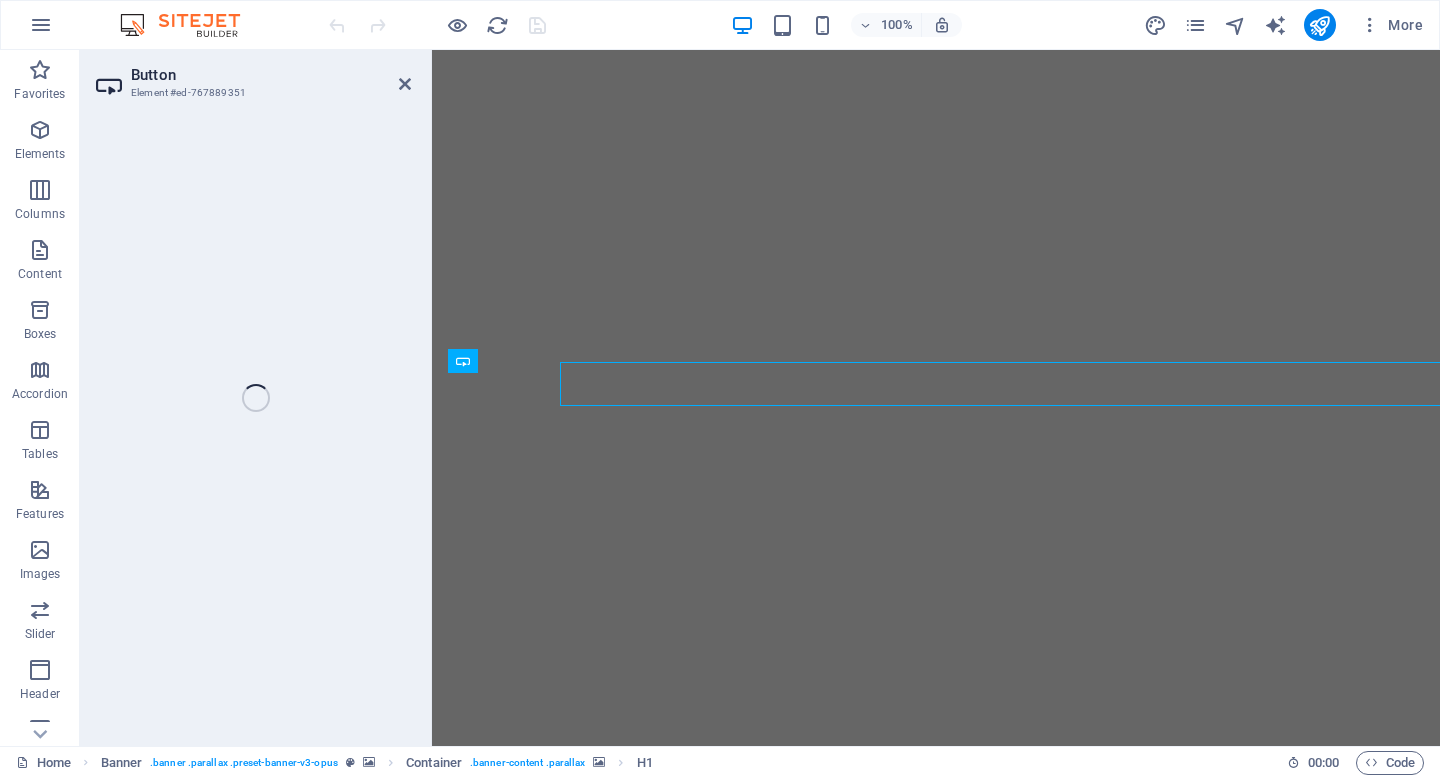 scroll, scrollTop: 0, scrollLeft: 0, axis: both 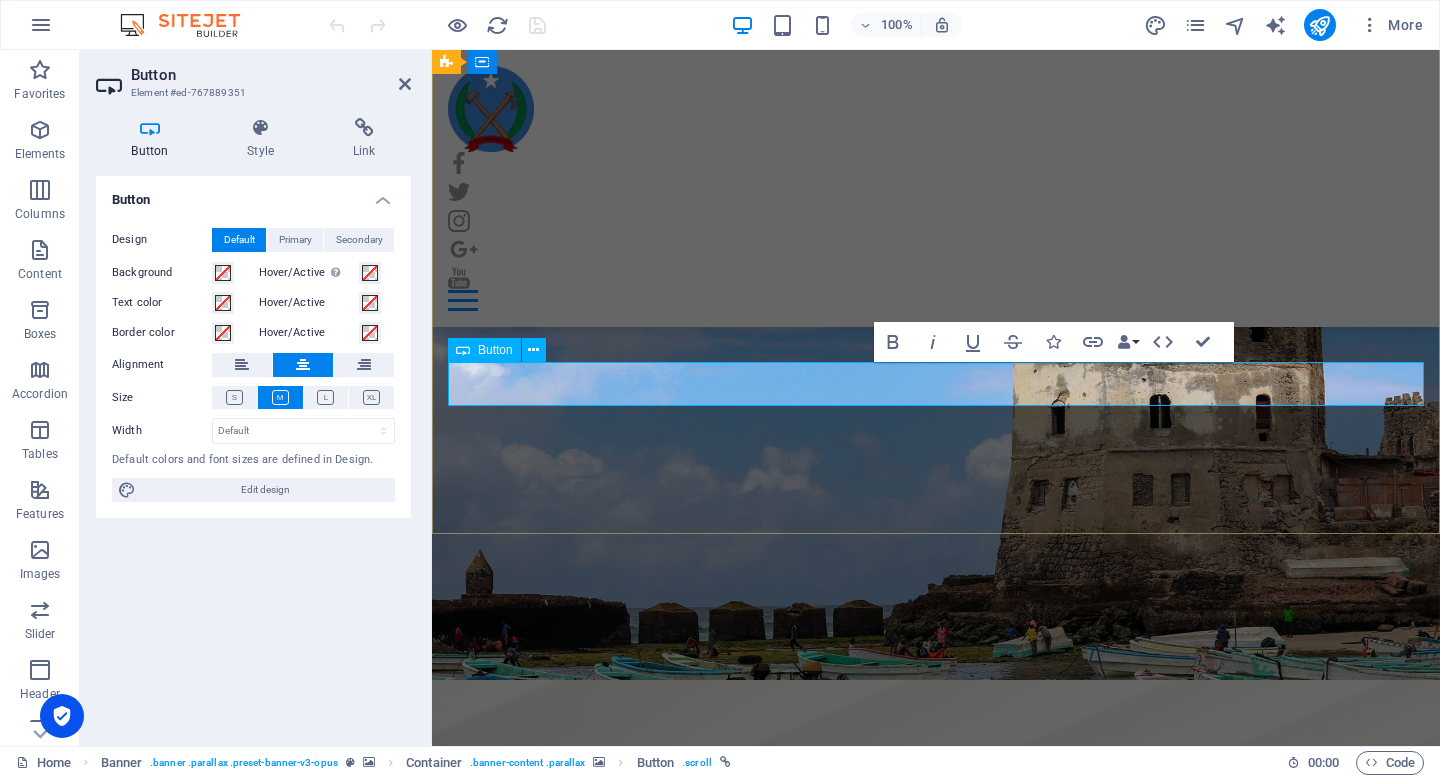 click on "More info" at bounding box center [936, 1747] 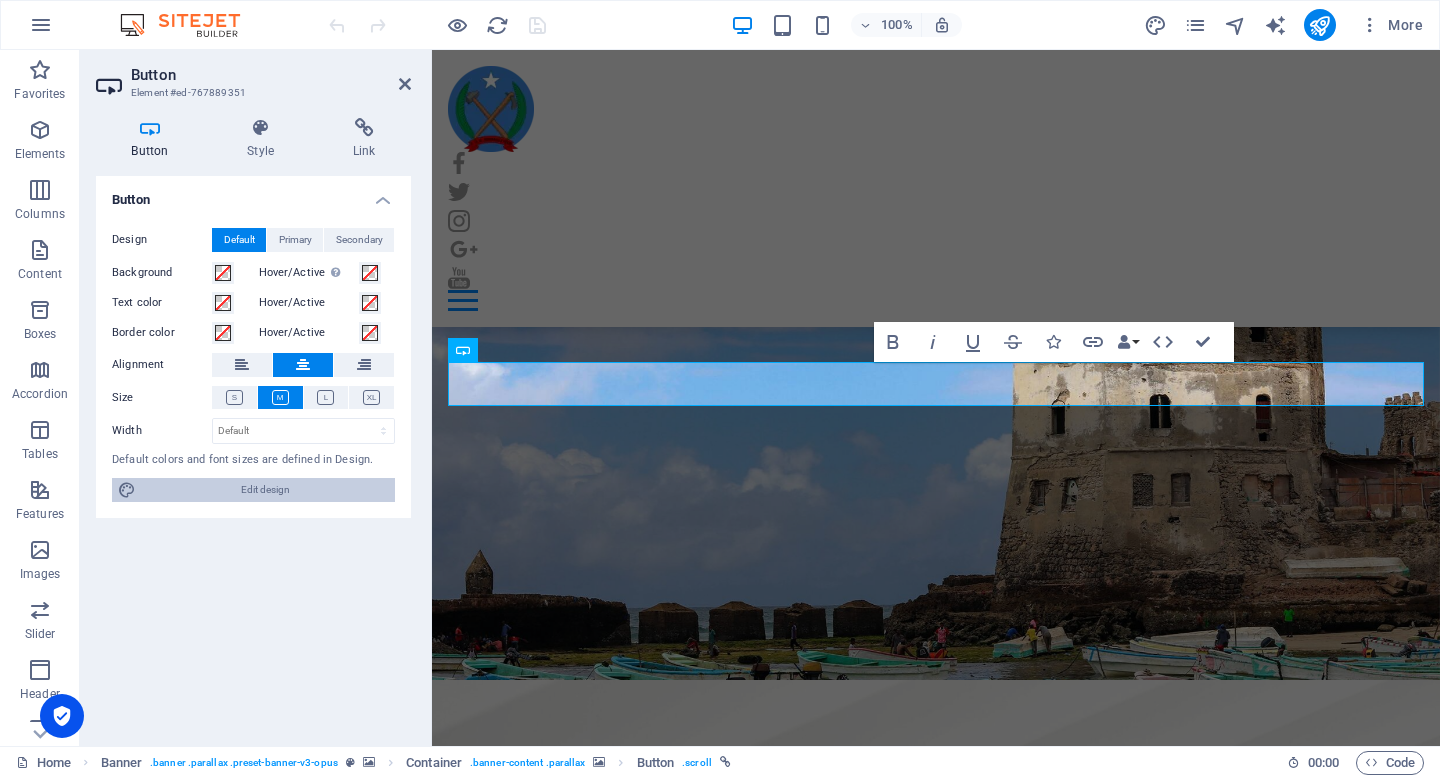 click on "Edit design" at bounding box center [265, 490] 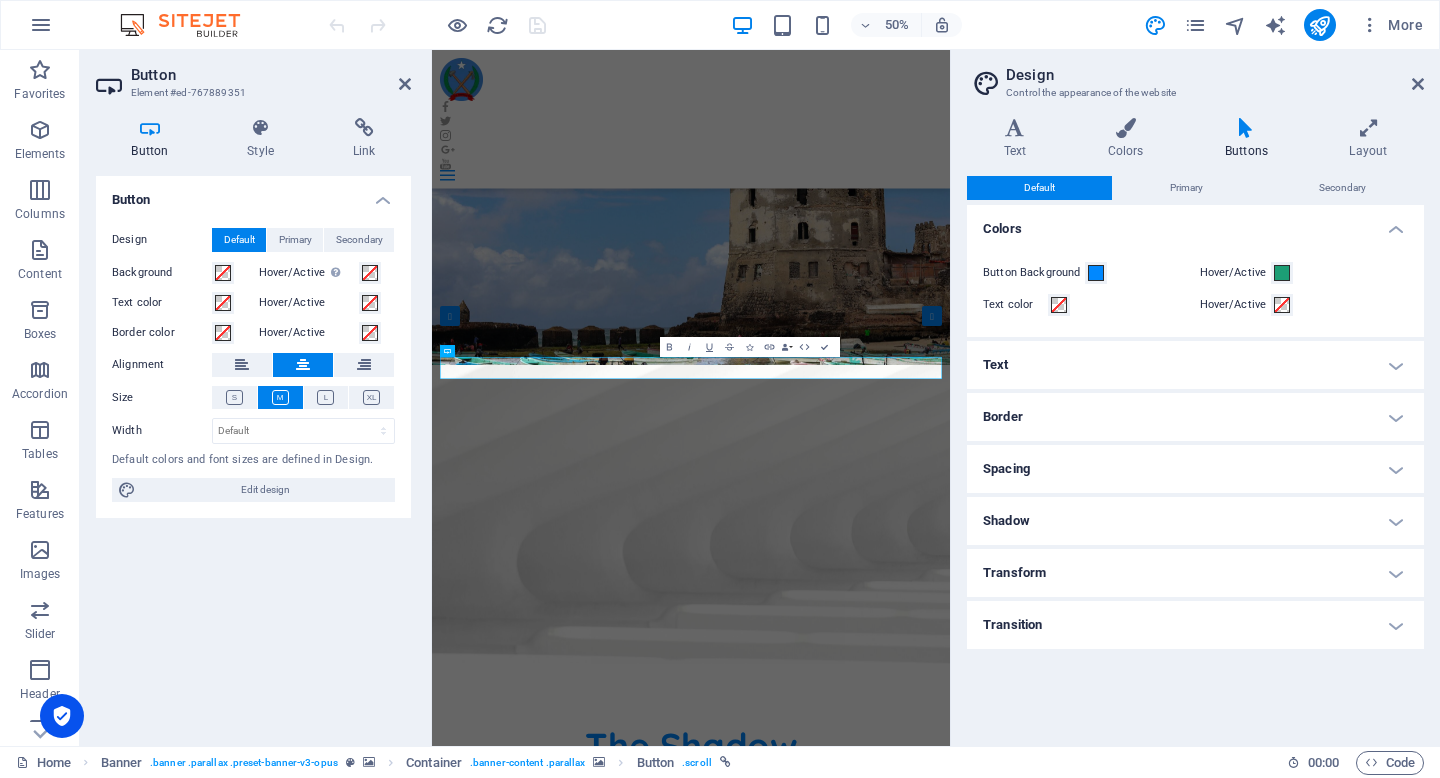 click on "Text" at bounding box center [1195, 365] 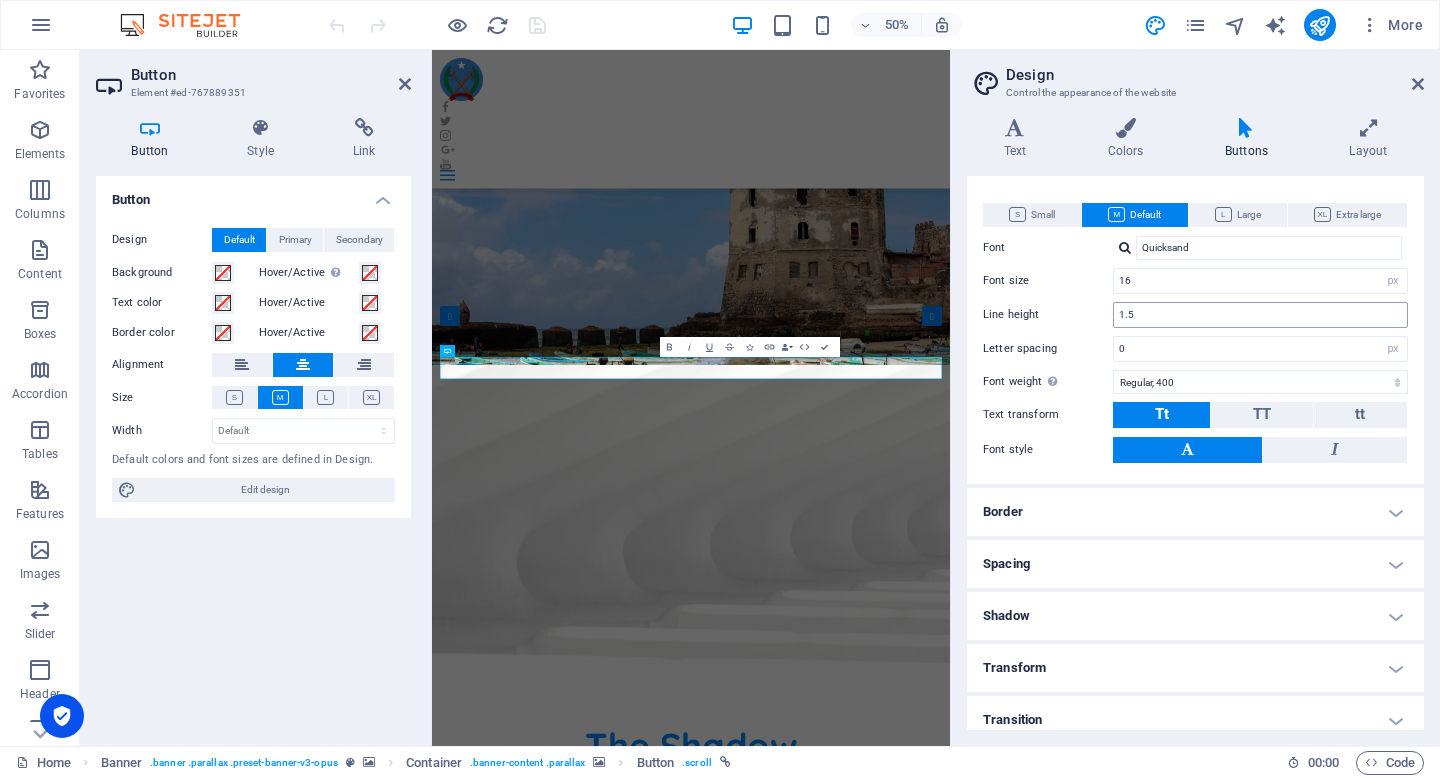 scroll, scrollTop: 208, scrollLeft: 0, axis: vertical 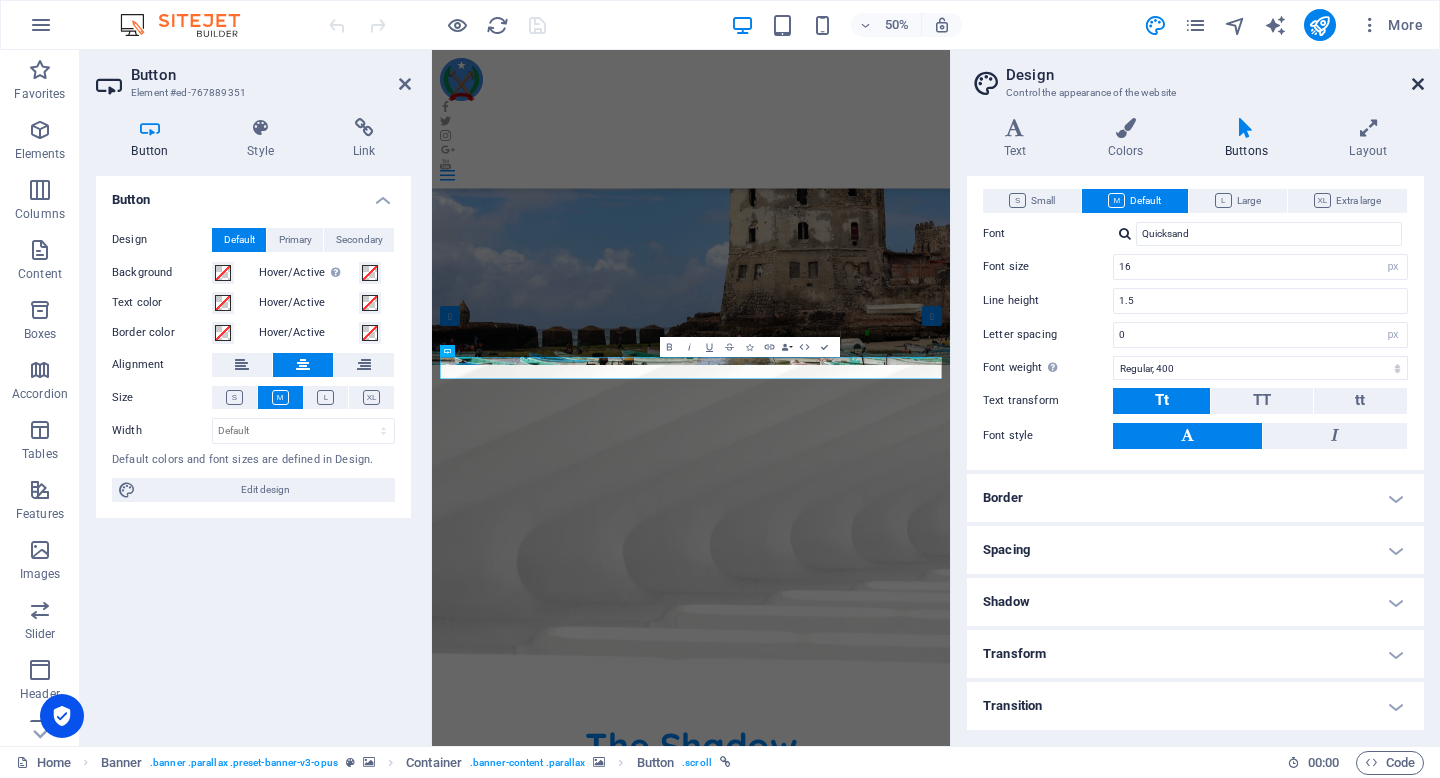 click at bounding box center [1418, 84] 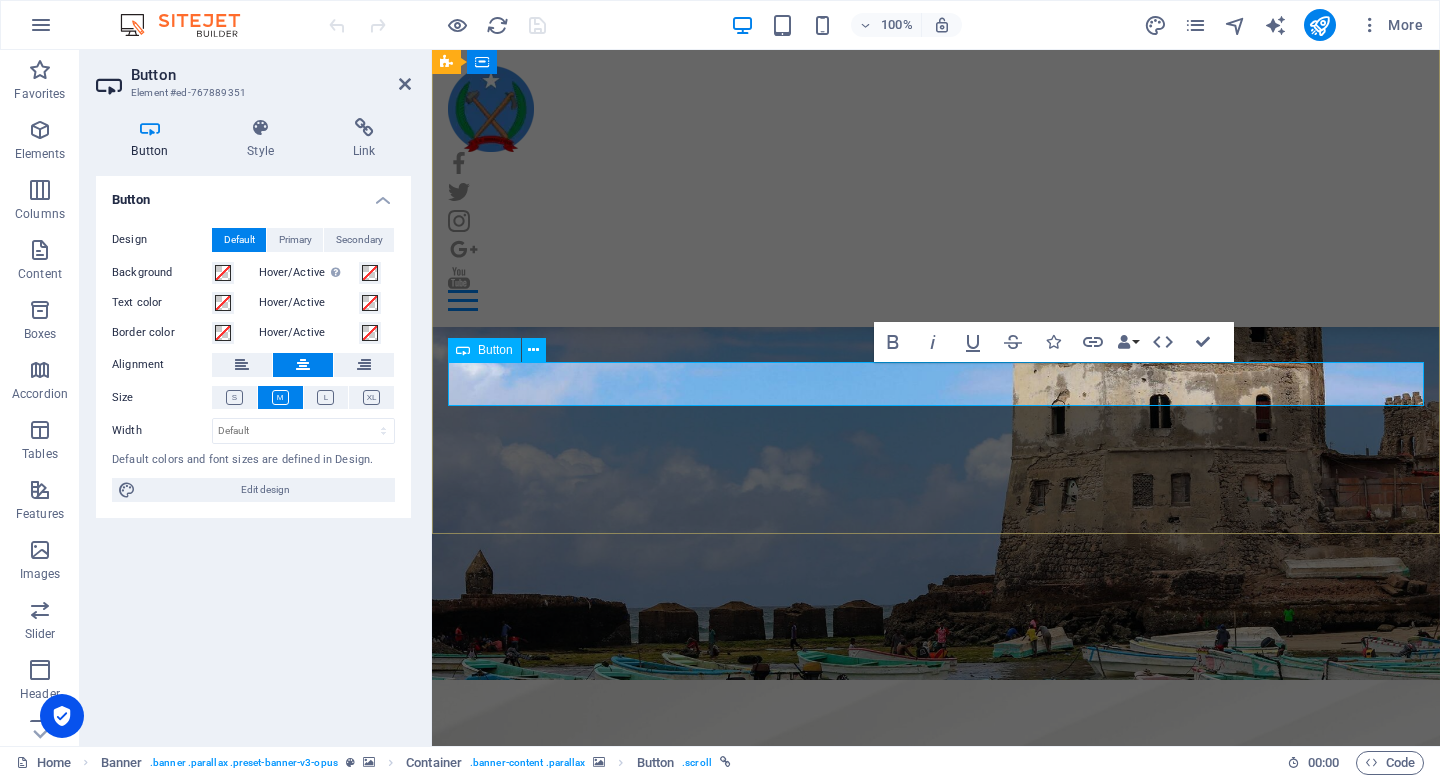 click on "More info" at bounding box center (936, 1747) 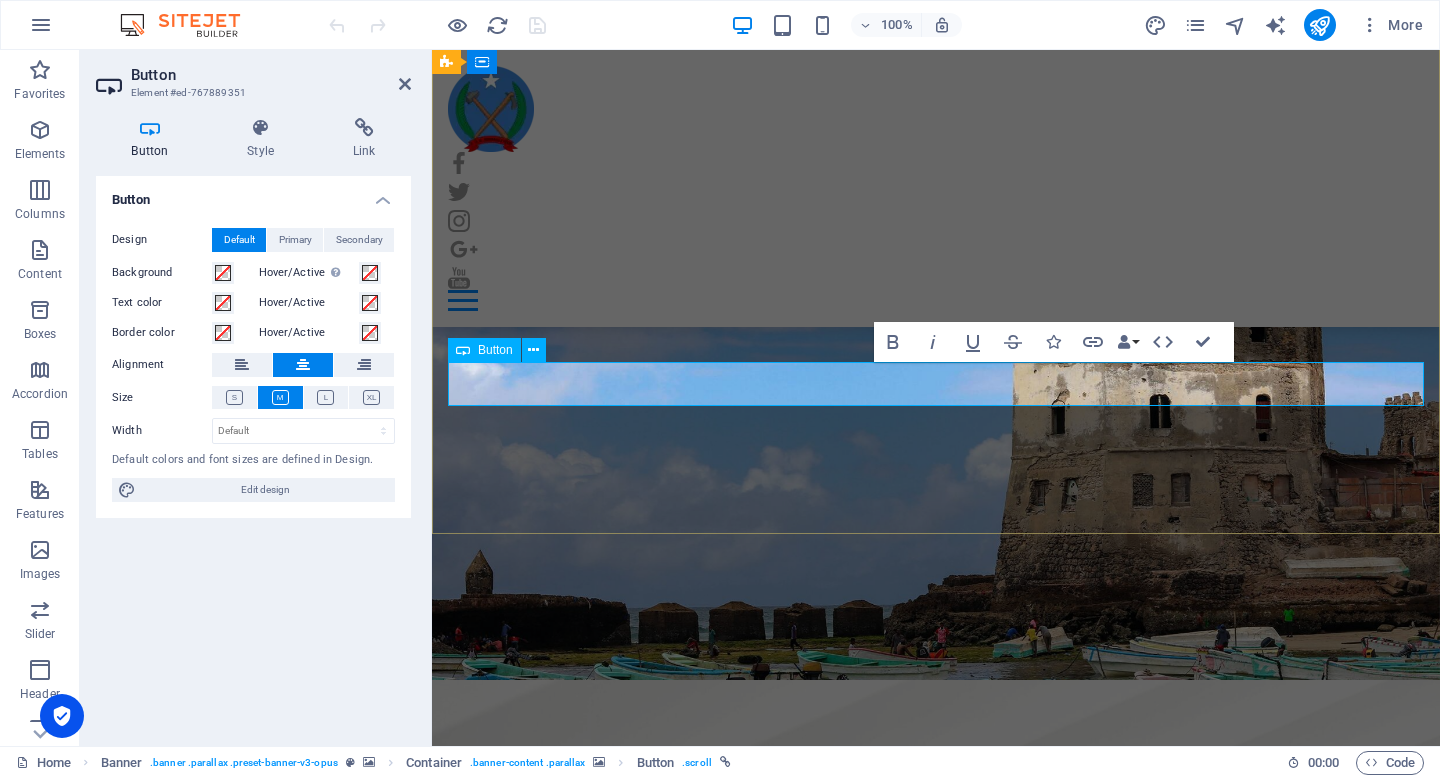 type 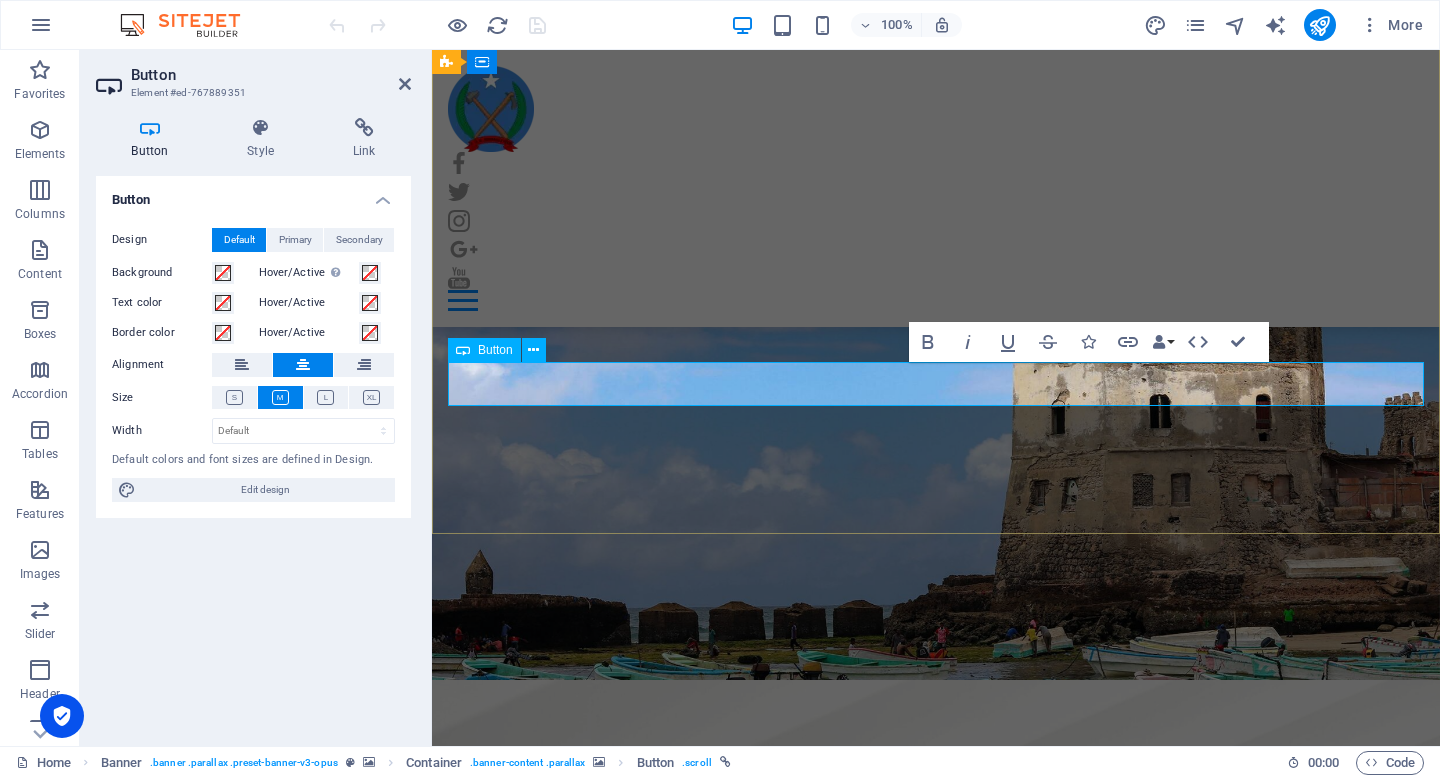 type 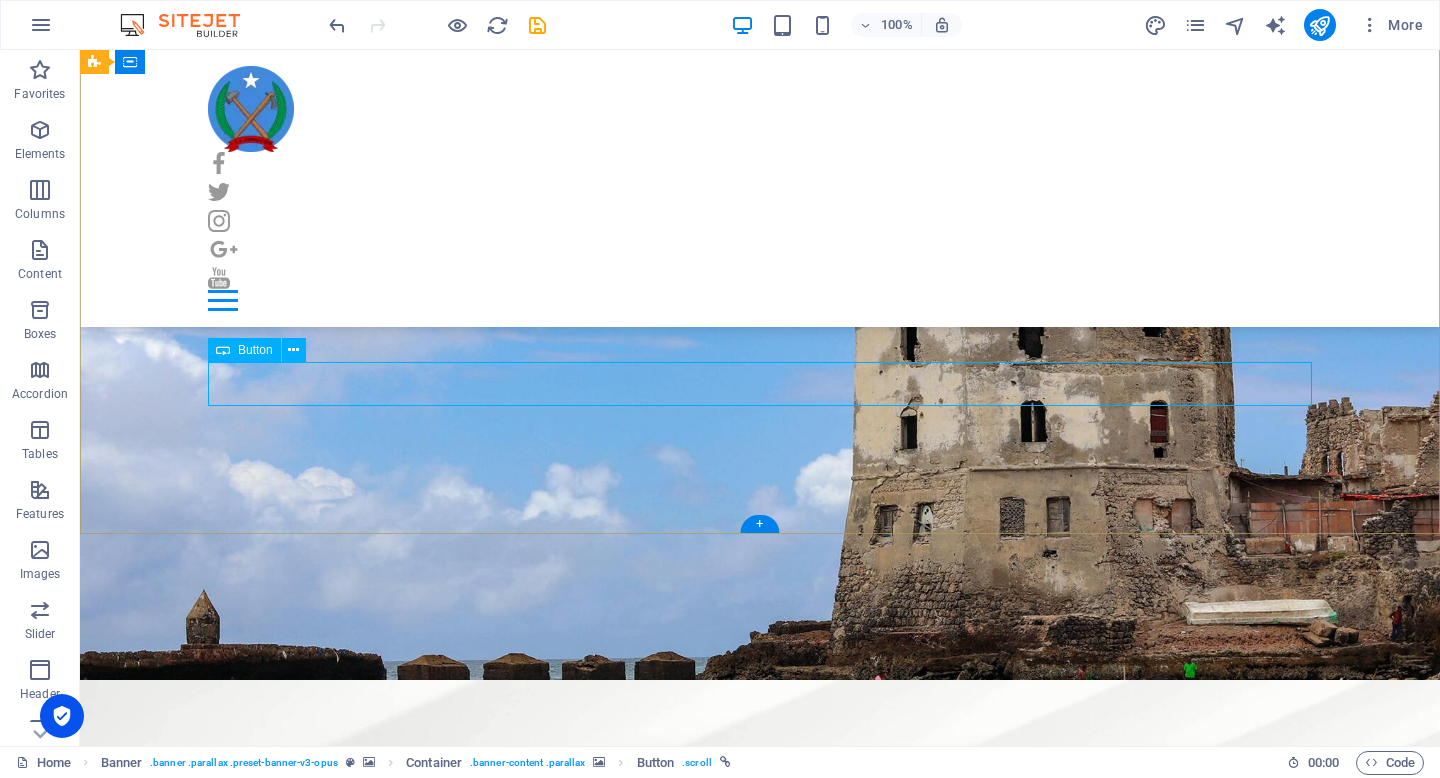 click on "Portal Login" at bounding box center [760, 1747] 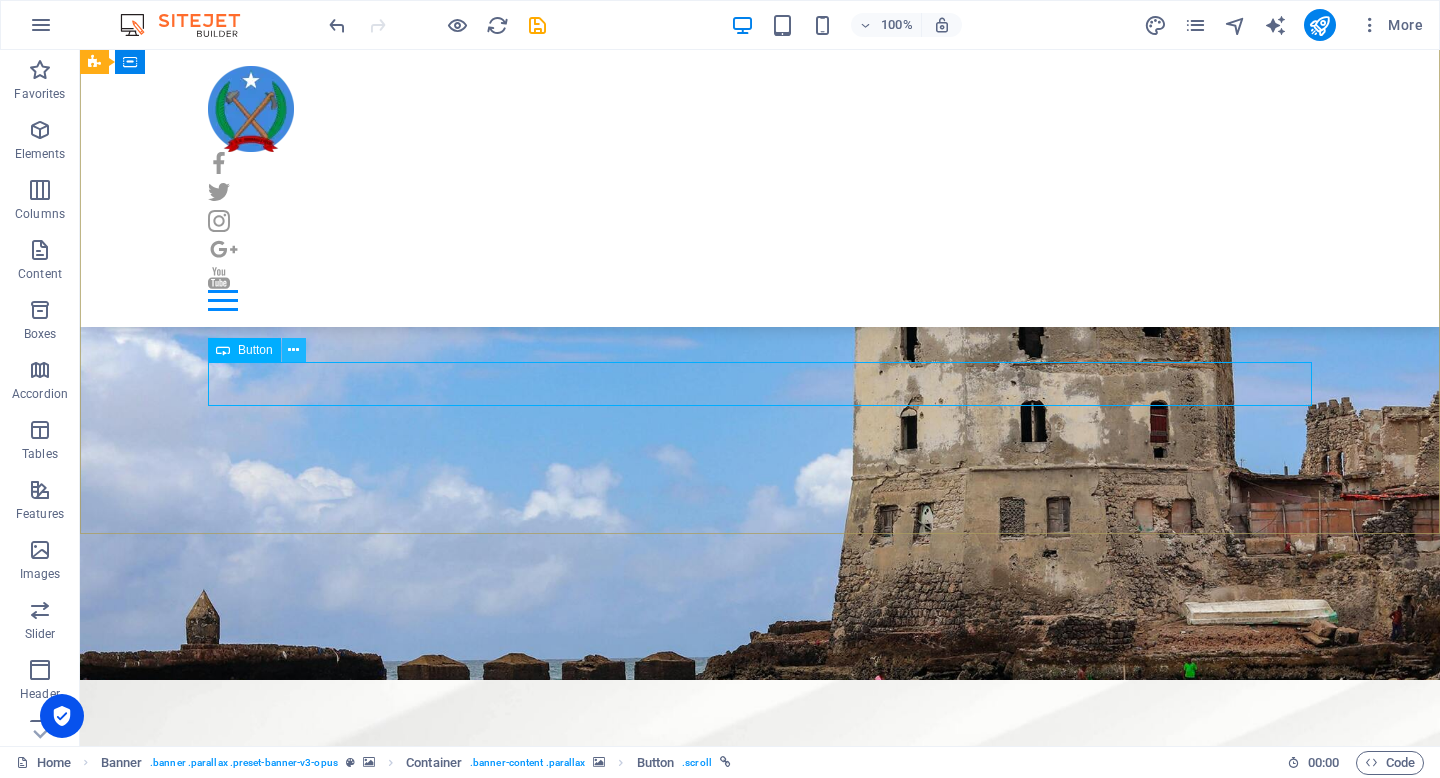 click at bounding box center [293, 350] 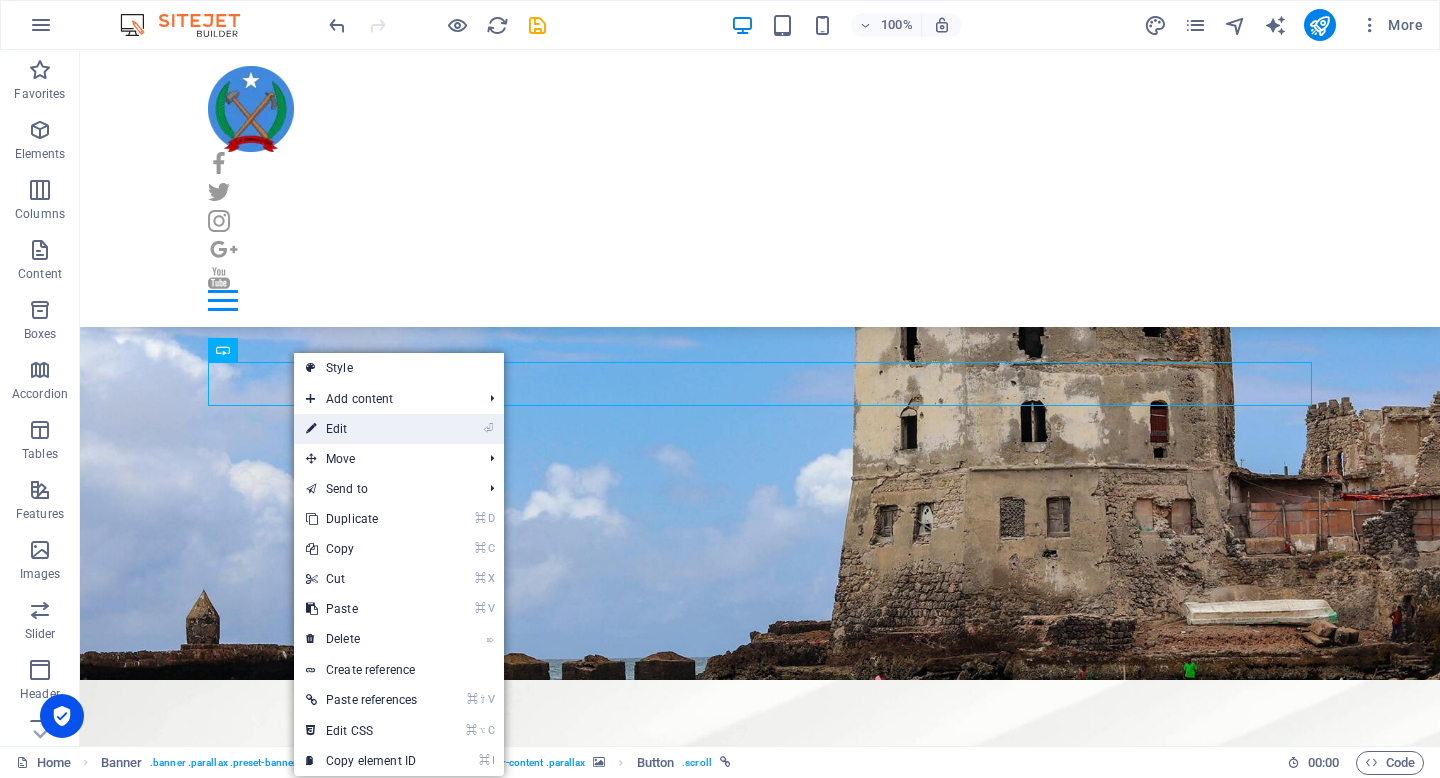click on "⏎  Edit" at bounding box center (361, 429) 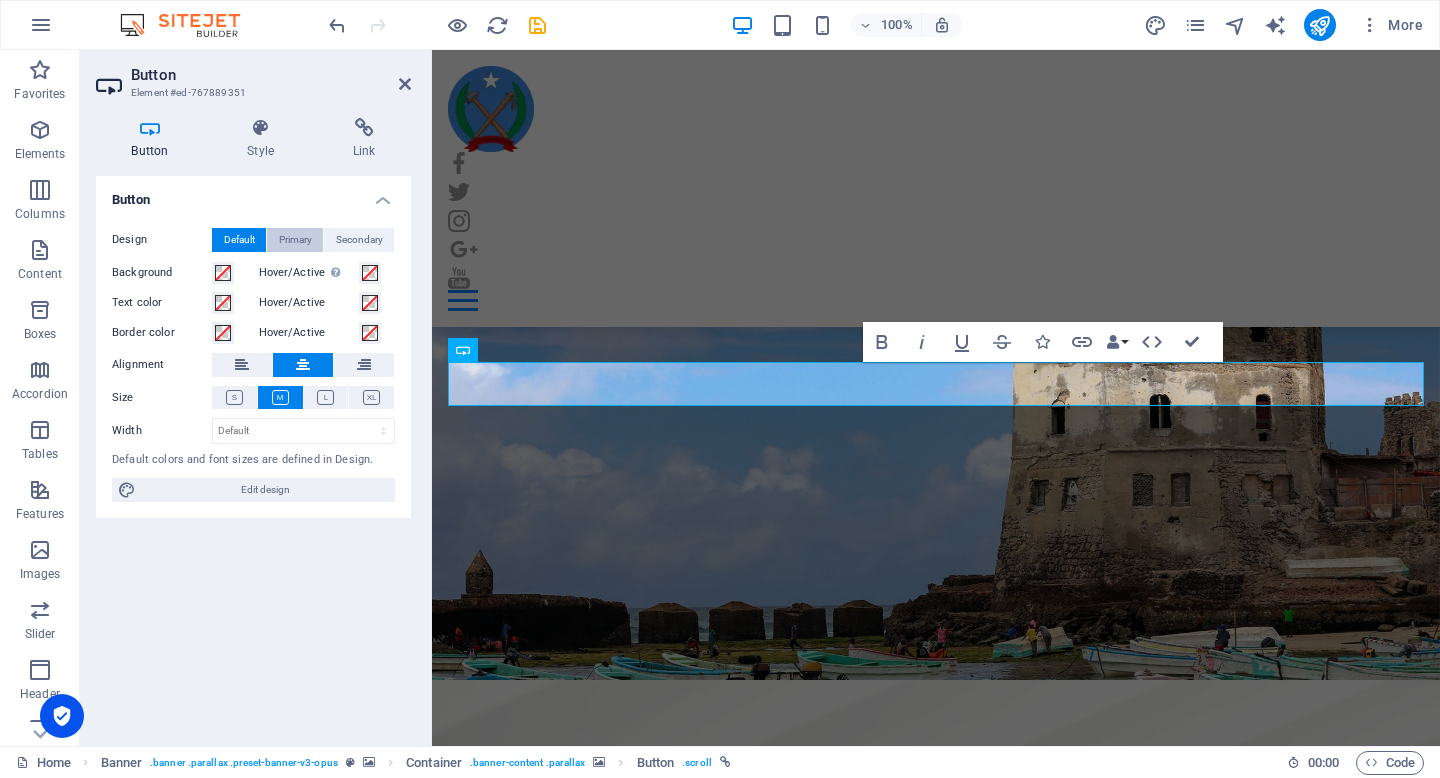 click on "Primary" at bounding box center [295, 240] 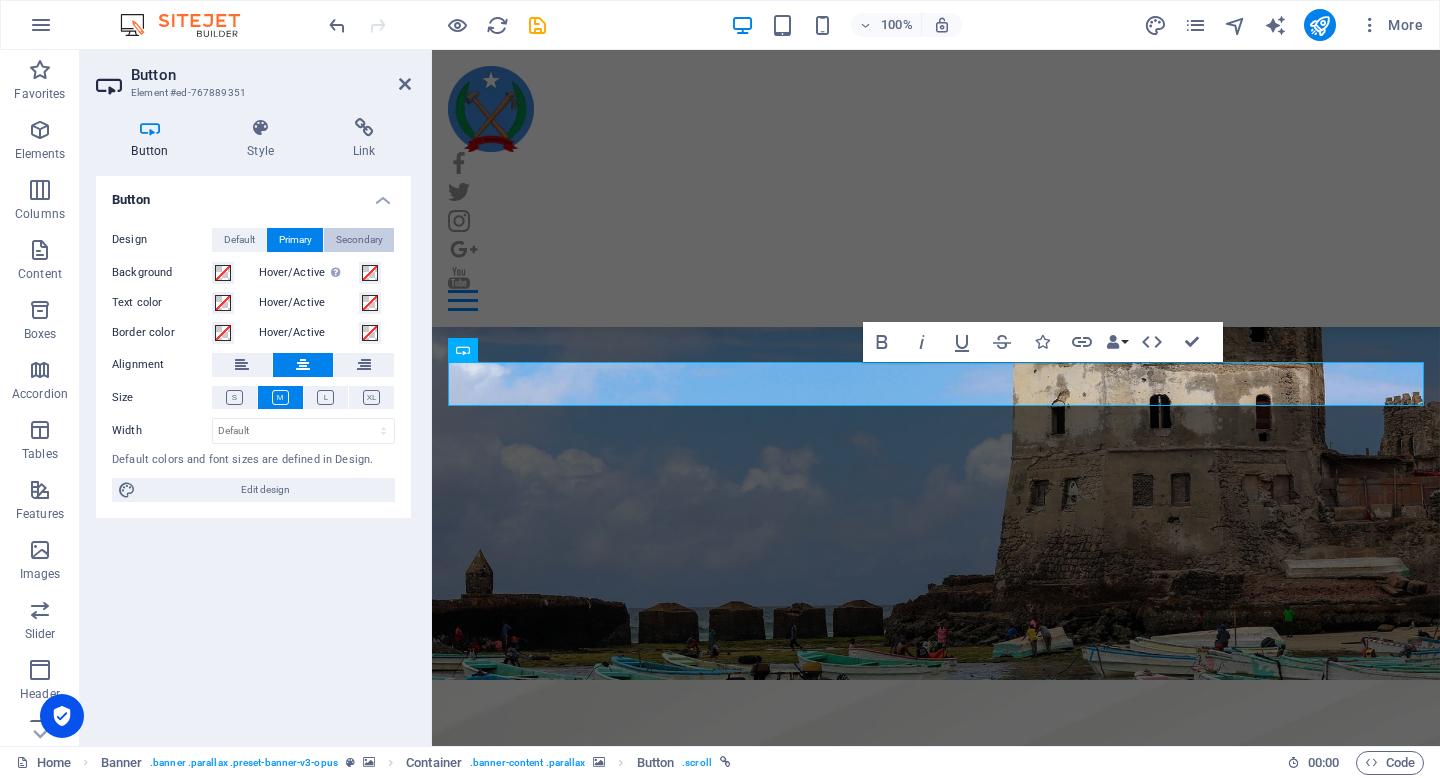 click on "Secondary" at bounding box center (359, 240) 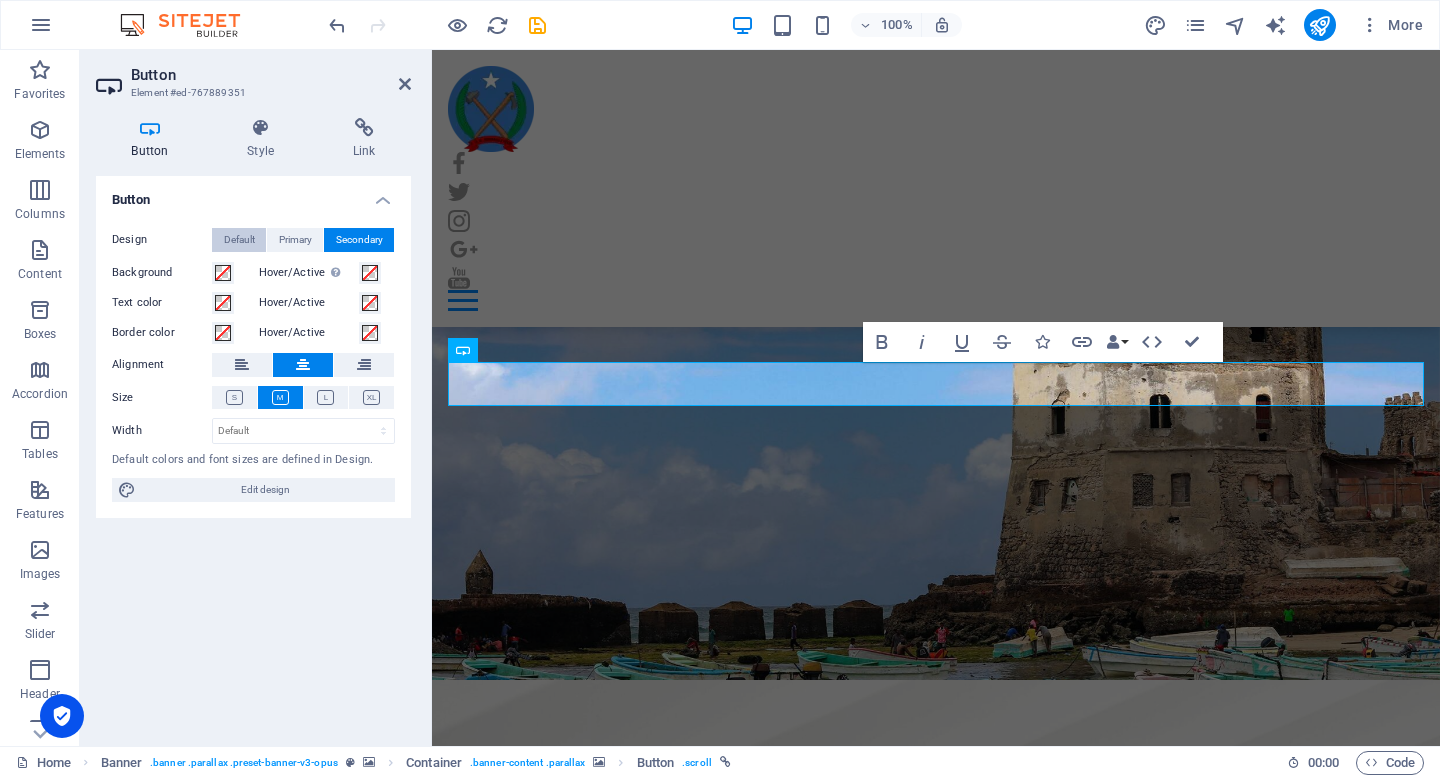 click on "Default" at bounding box center (239, 240) 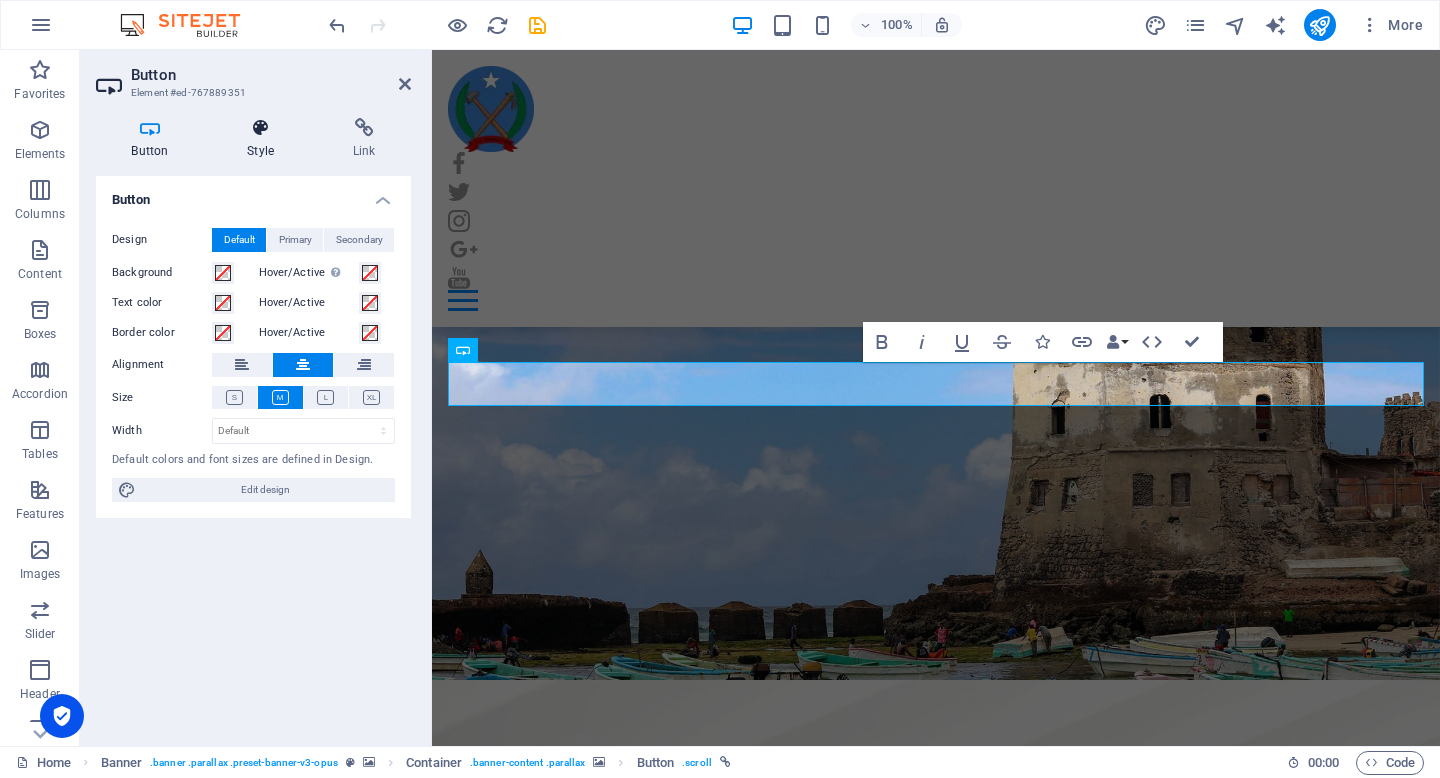 click on "Style" at bounding box center [265, 139] 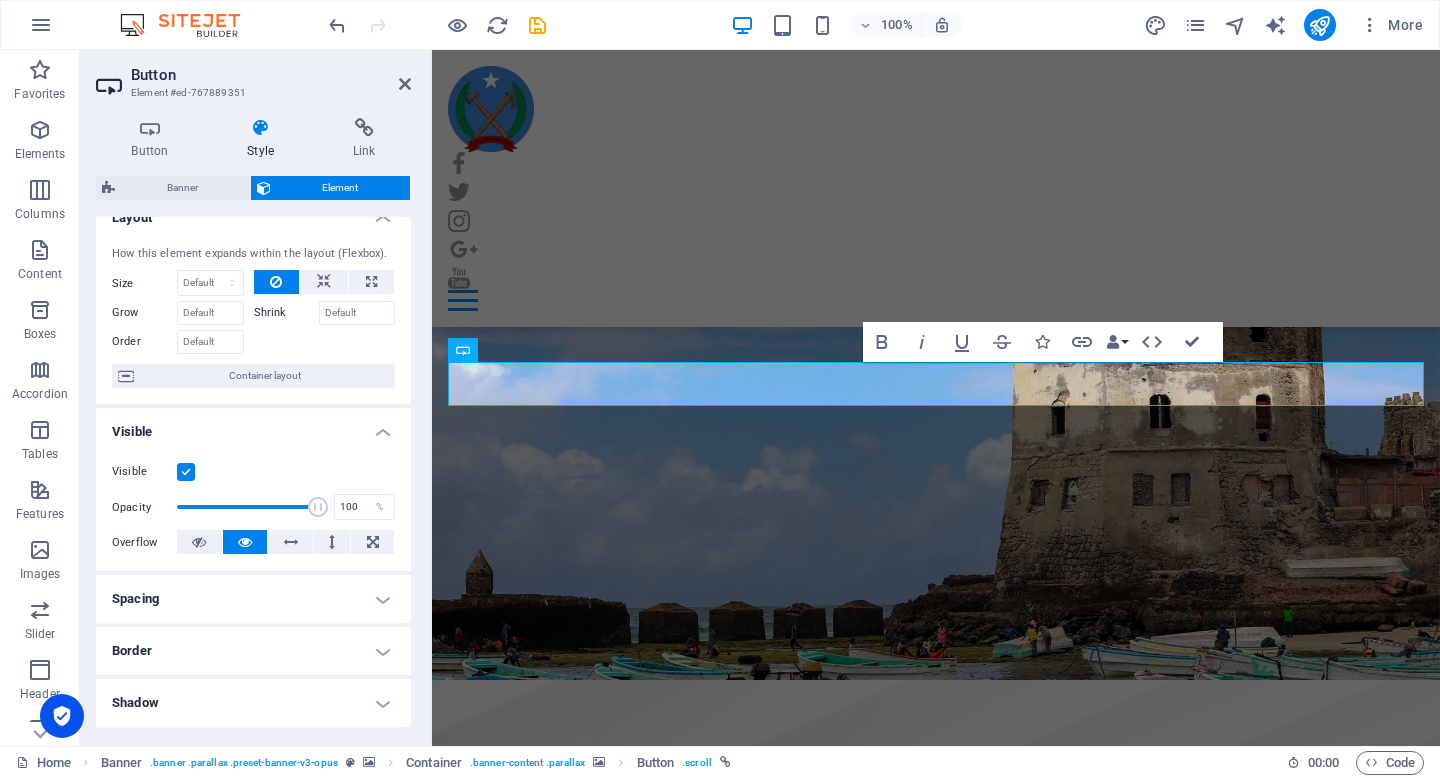 scroll, scrollTop: 0, scrollLeft: 0, axis: both 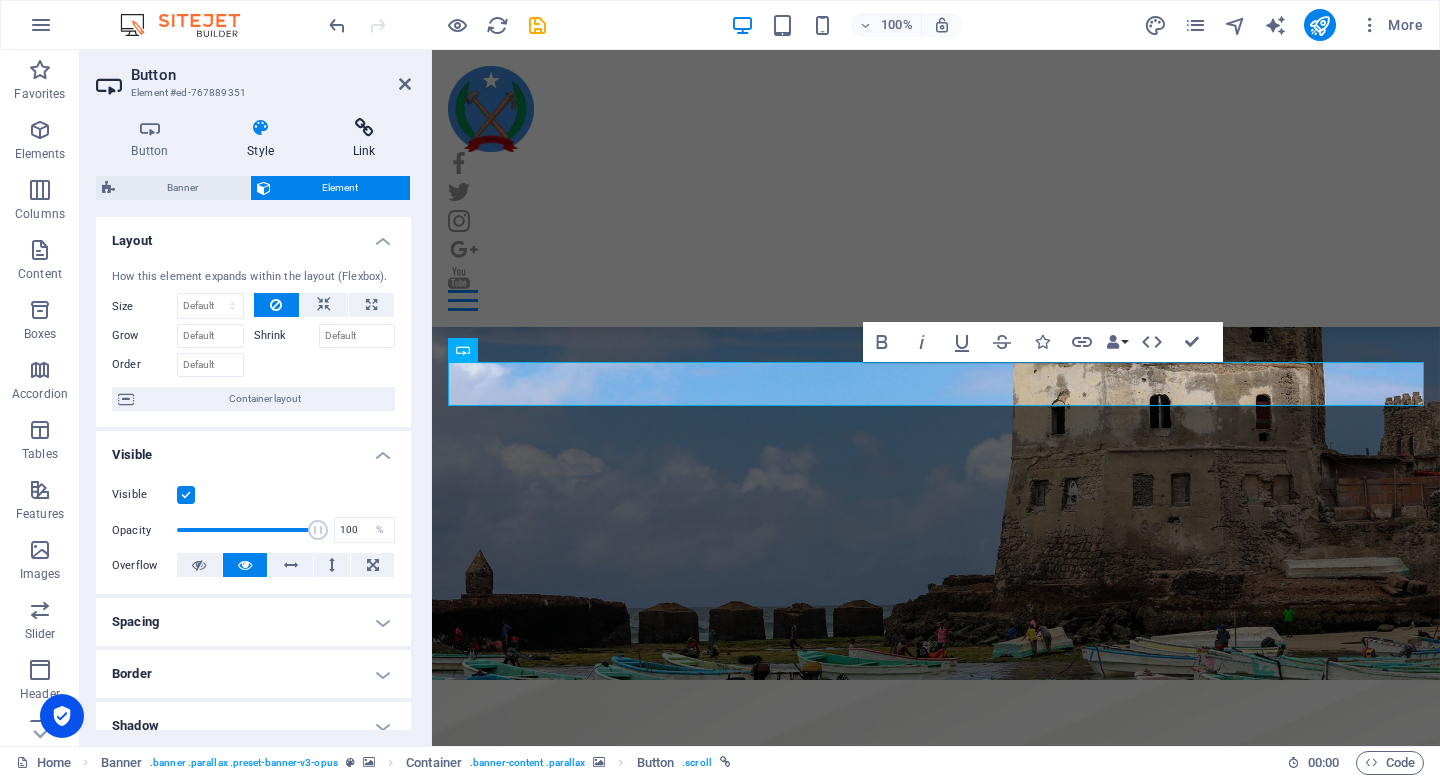click at bounding box center [364, 128] 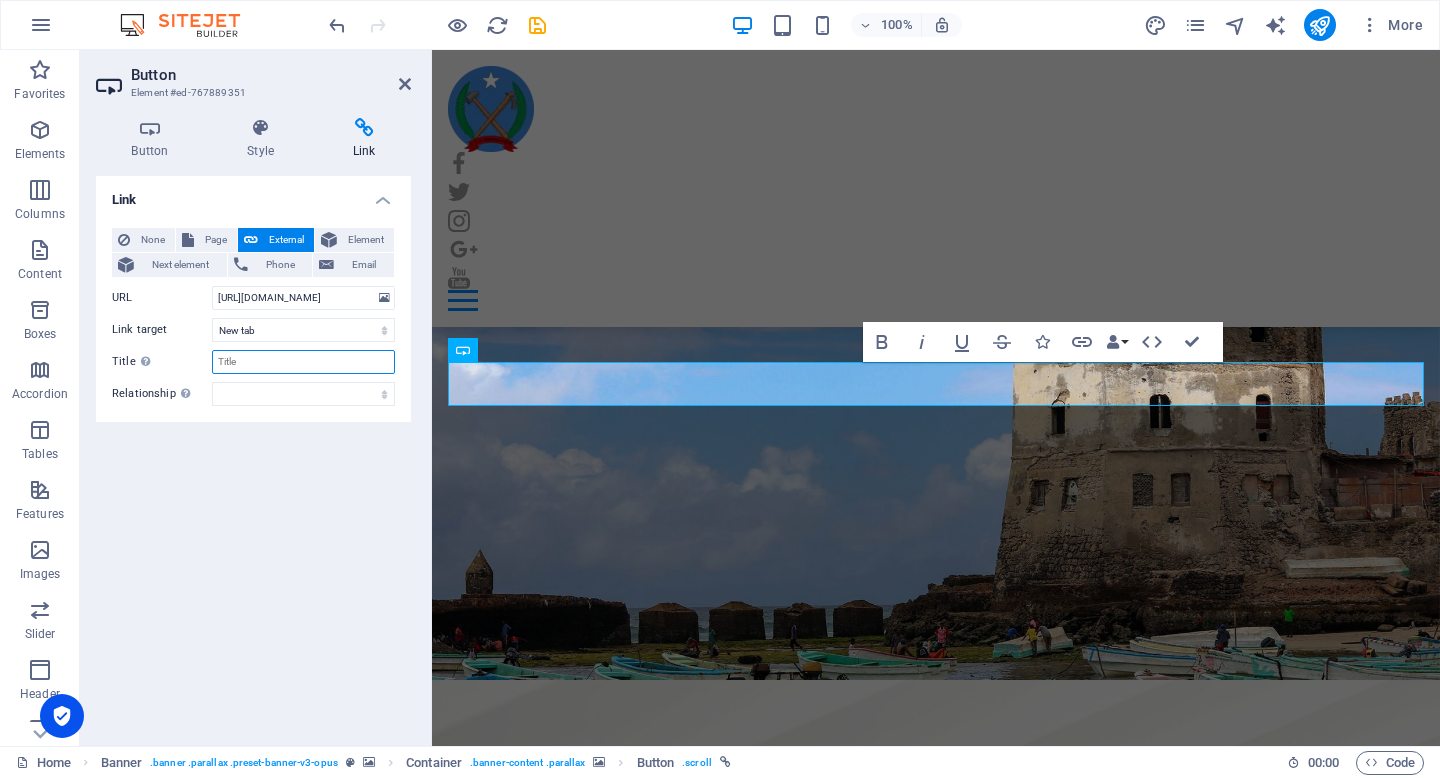 click on "Title Additional link description, should not be the same as the link text. The title is most often shown as a tooltip text when the mouse moves over the element. Leave empty if uncertain." at bounding box center (303, 362) 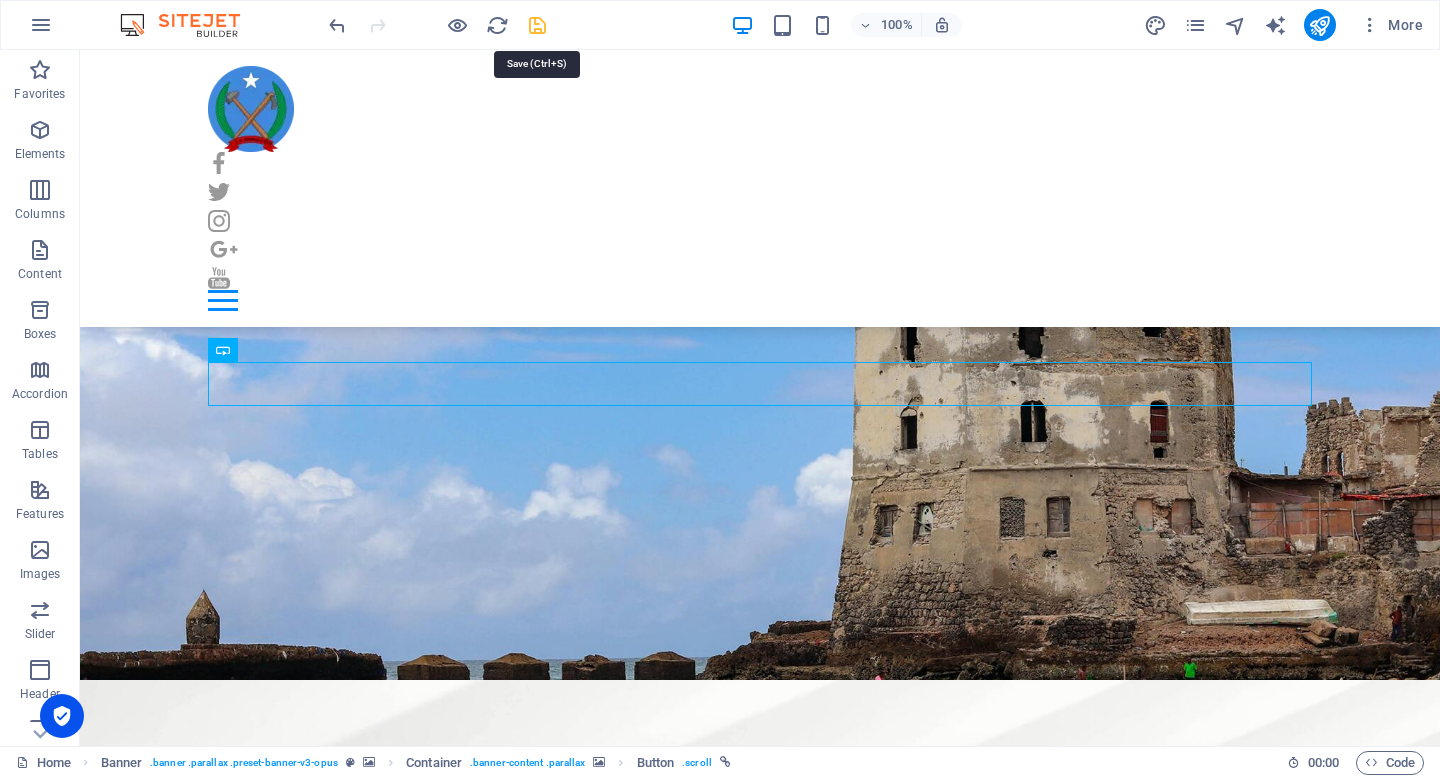 click at bounding box center [537, 25] 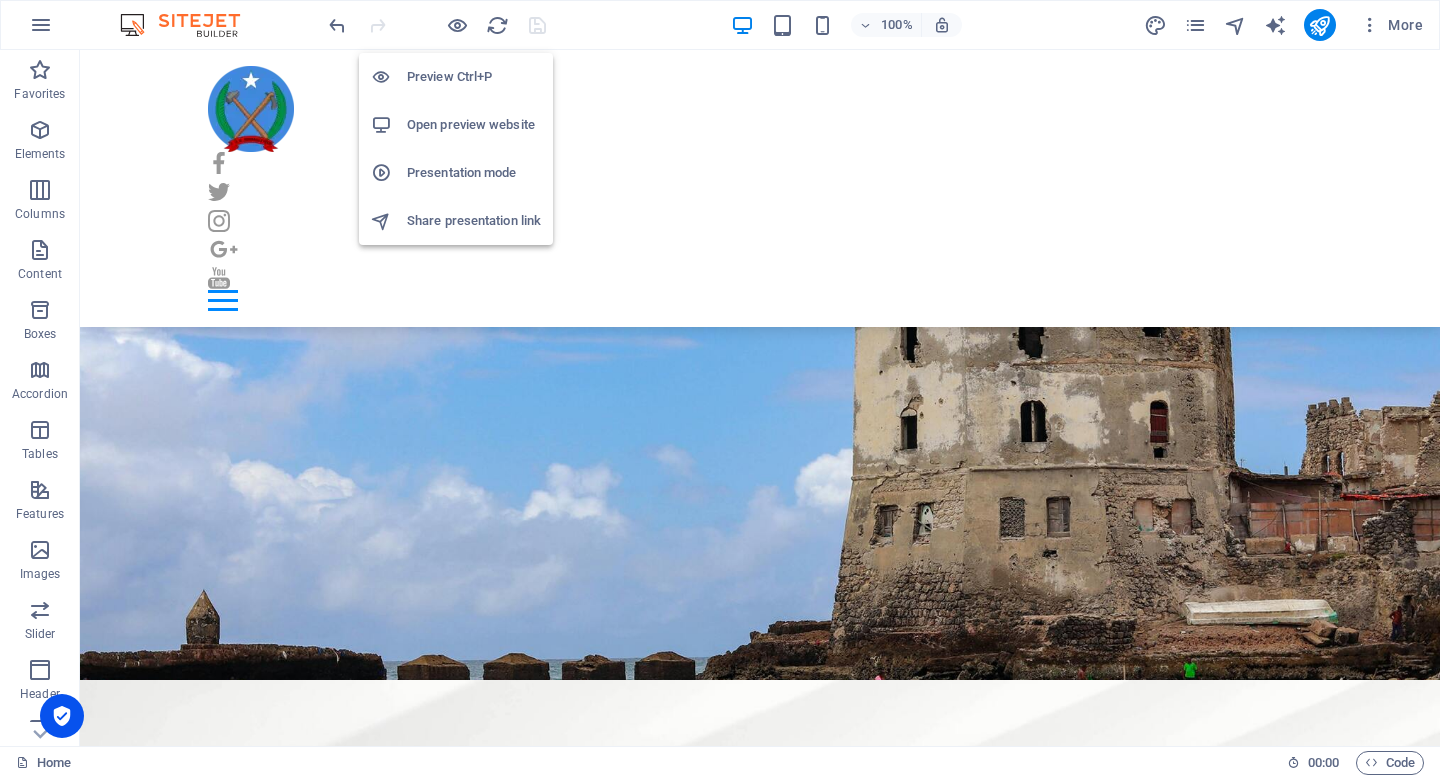 click on "Open preview website" at bounding box center [474, 125] 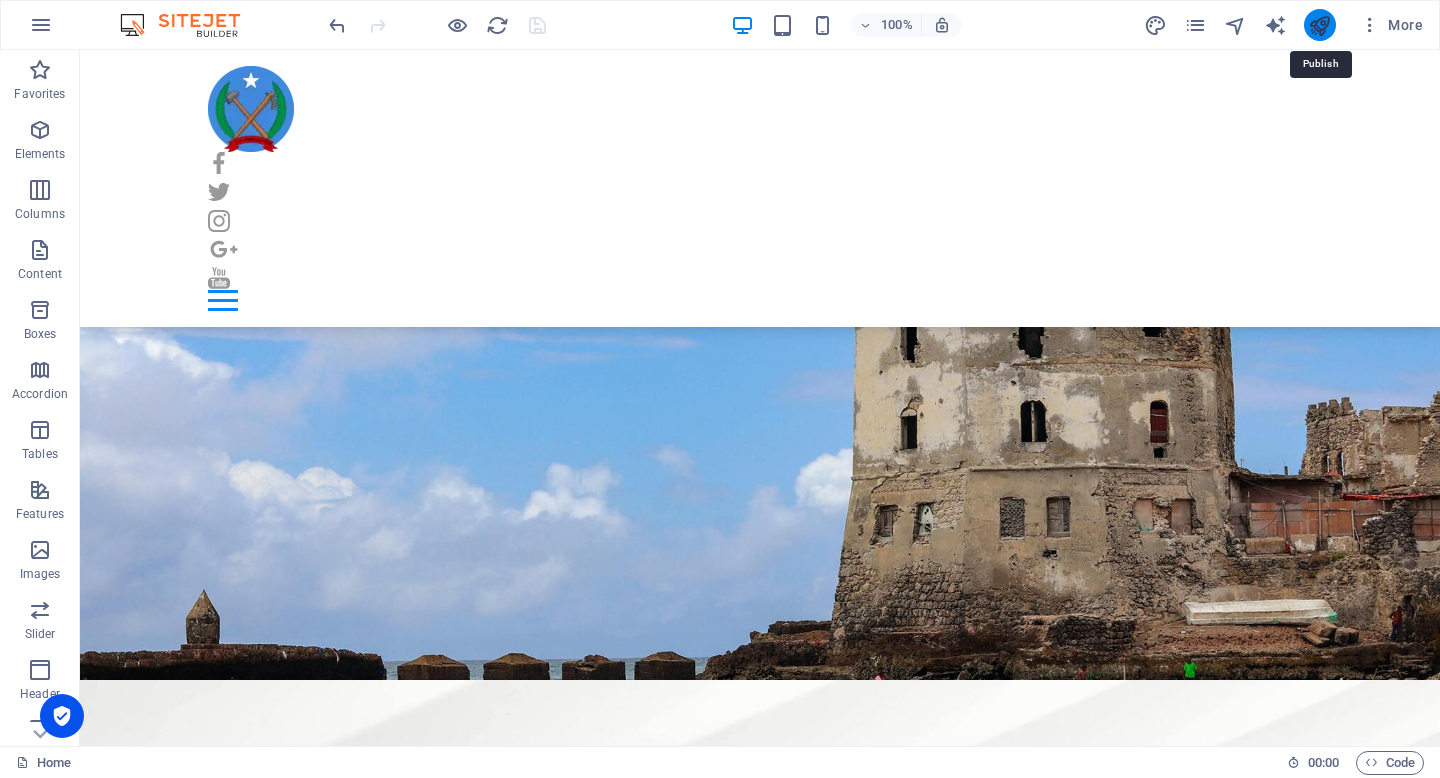 click at bounding box center [1319, 25] 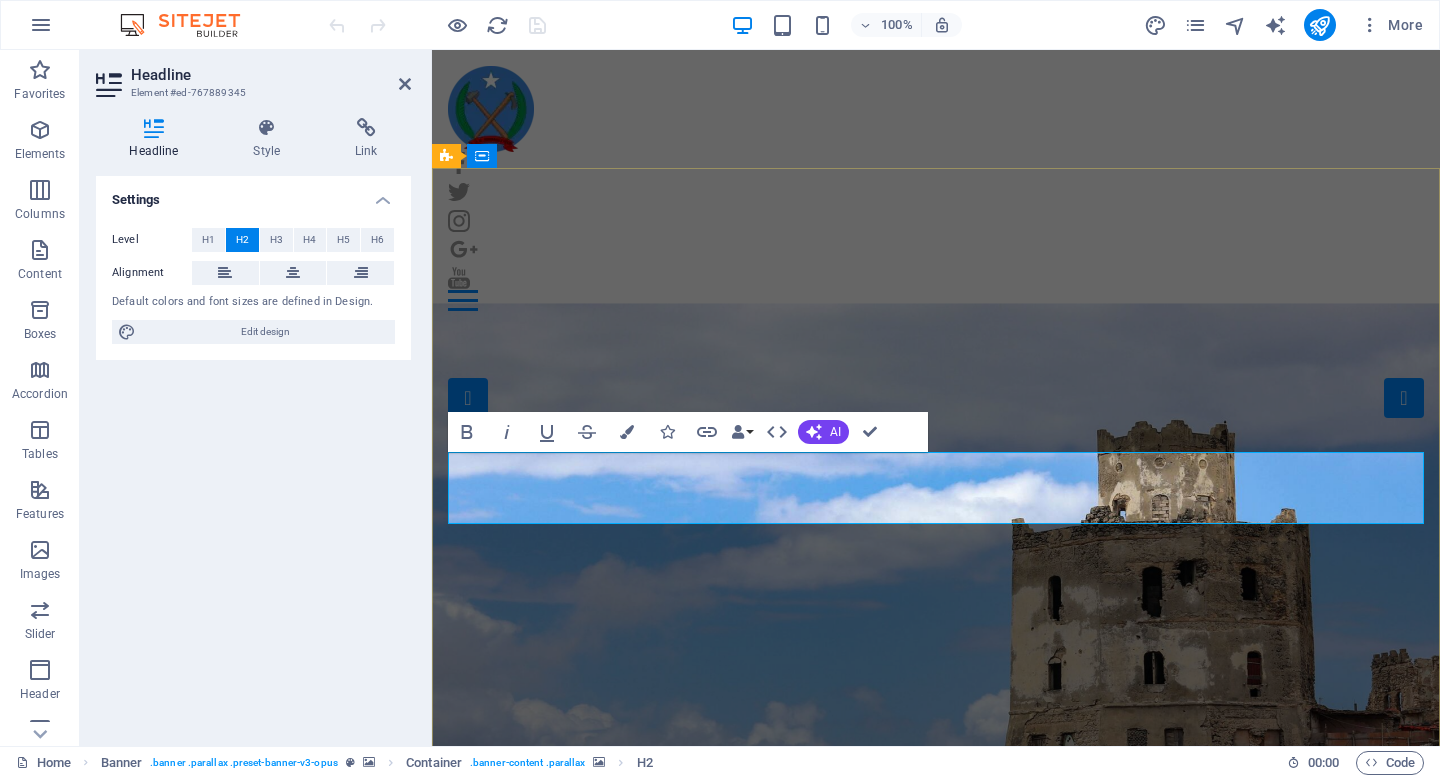 scroll, scrollTop: 0, scrollLeft: 0, axis: both 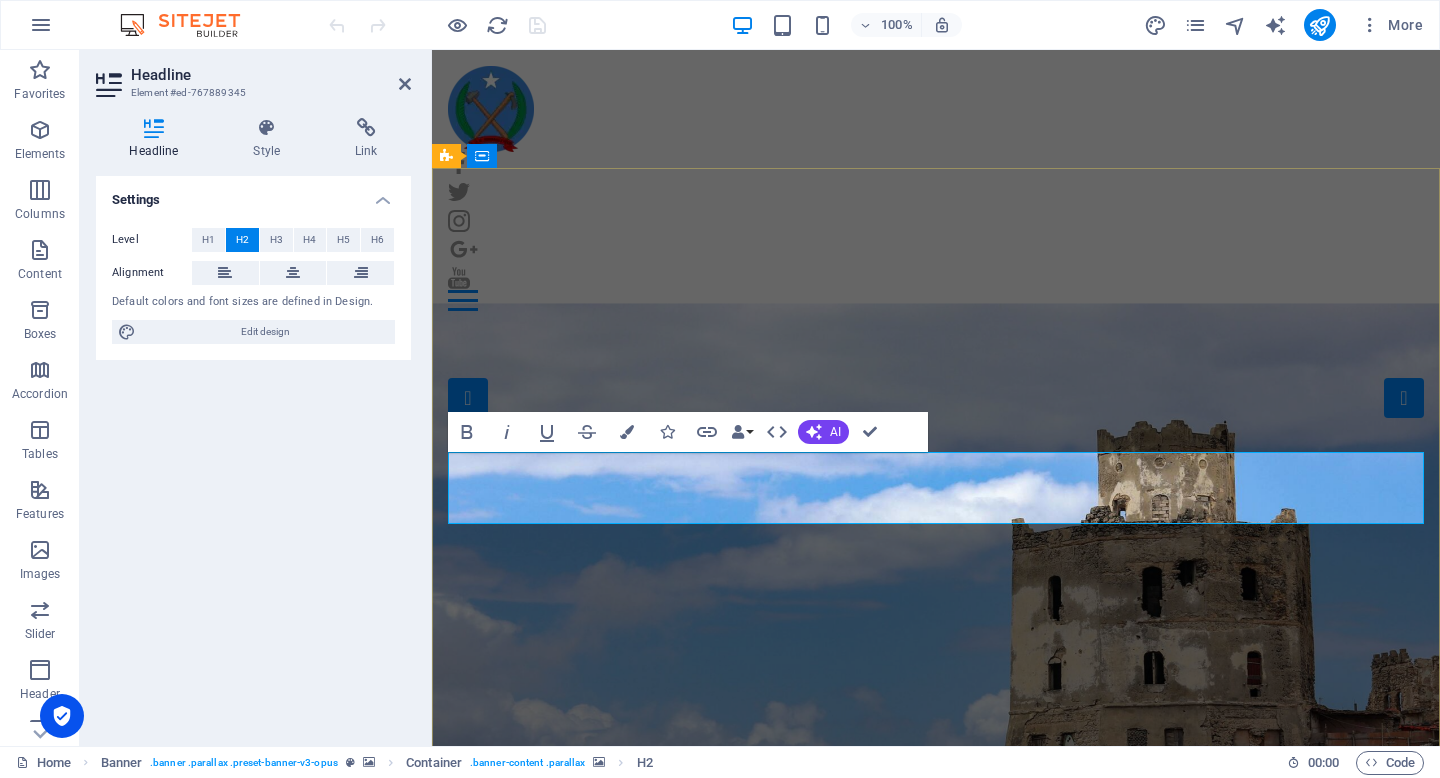 click on "All member can login the portal" at bounding box center [936, 2001] 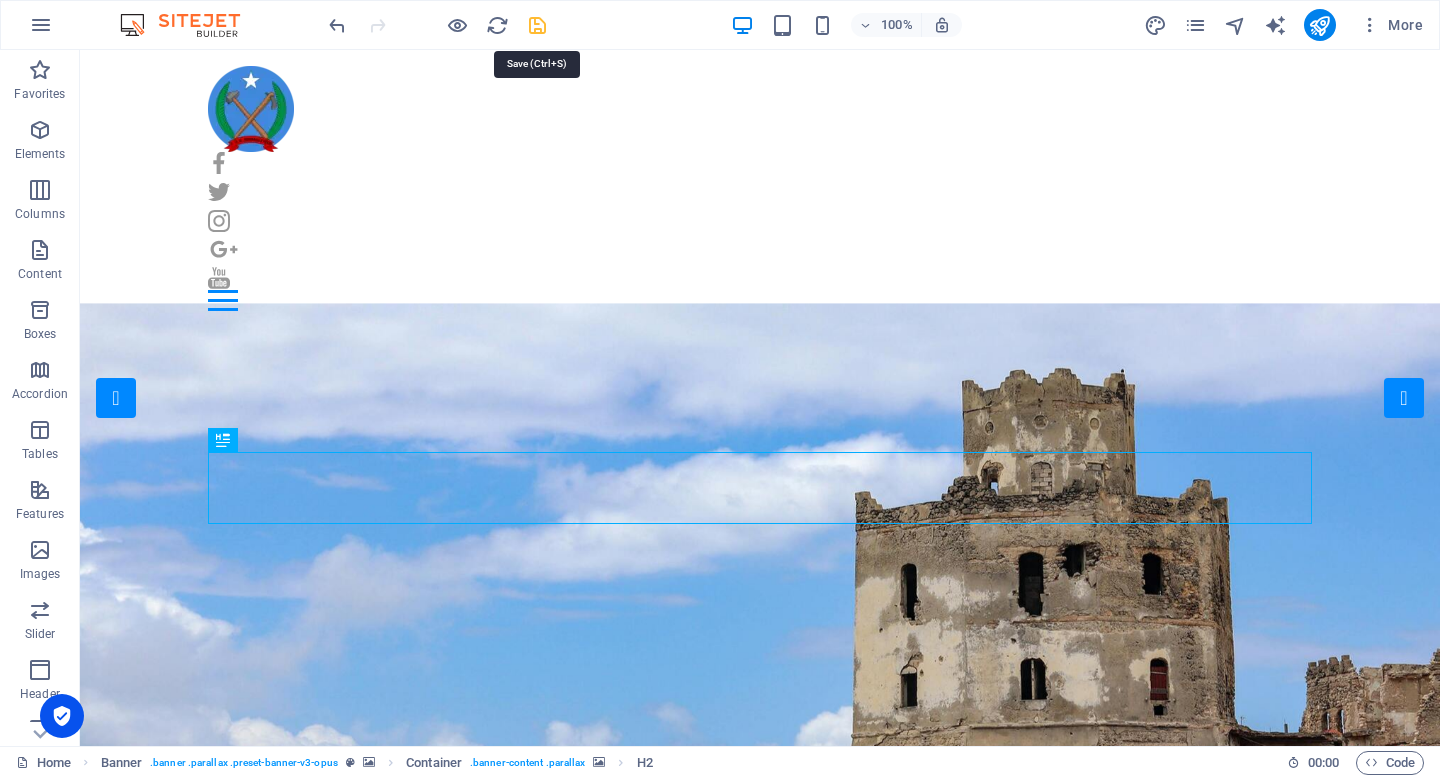 click at bounding box center (537, 25) 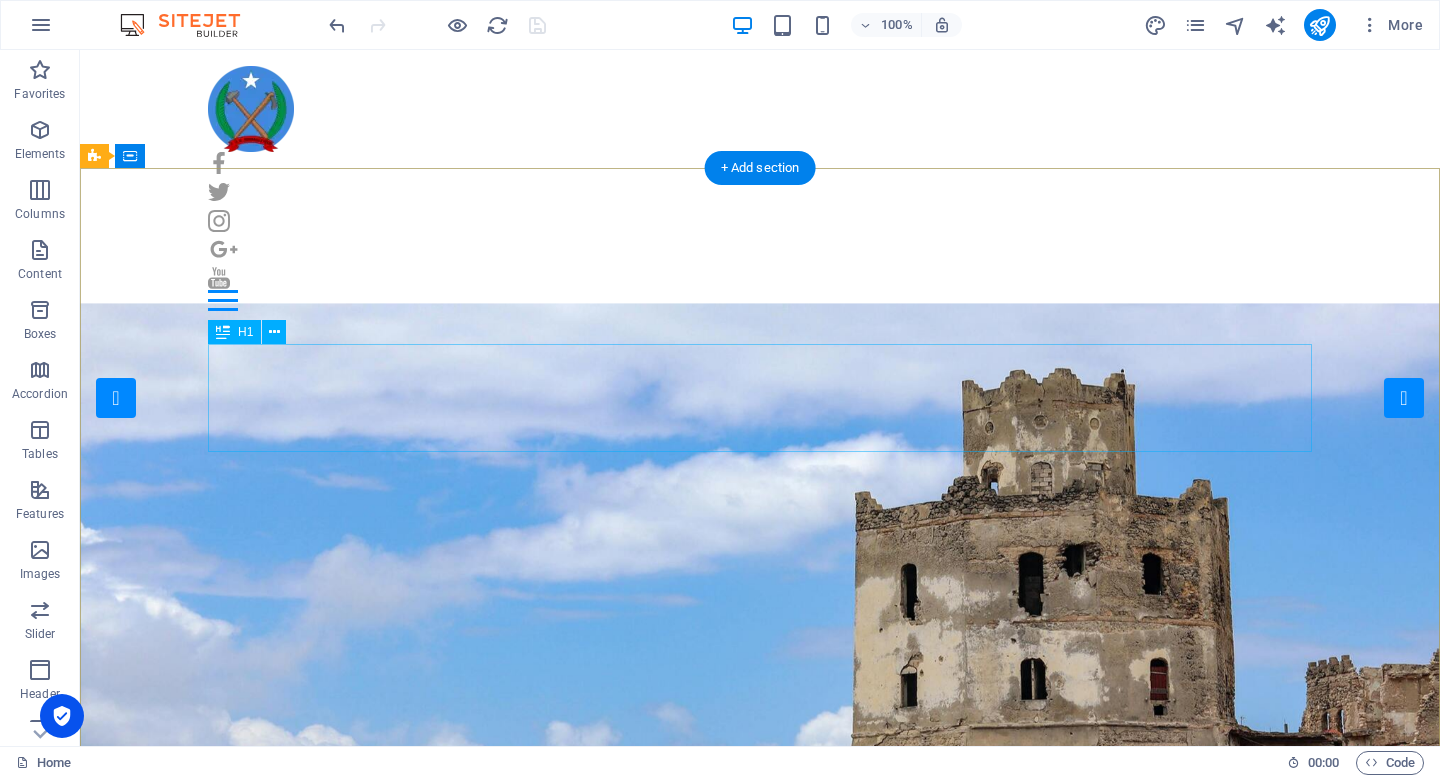 click on "The Shadow [PERSON_NAME] Login" at bounding box center (760, 1857) 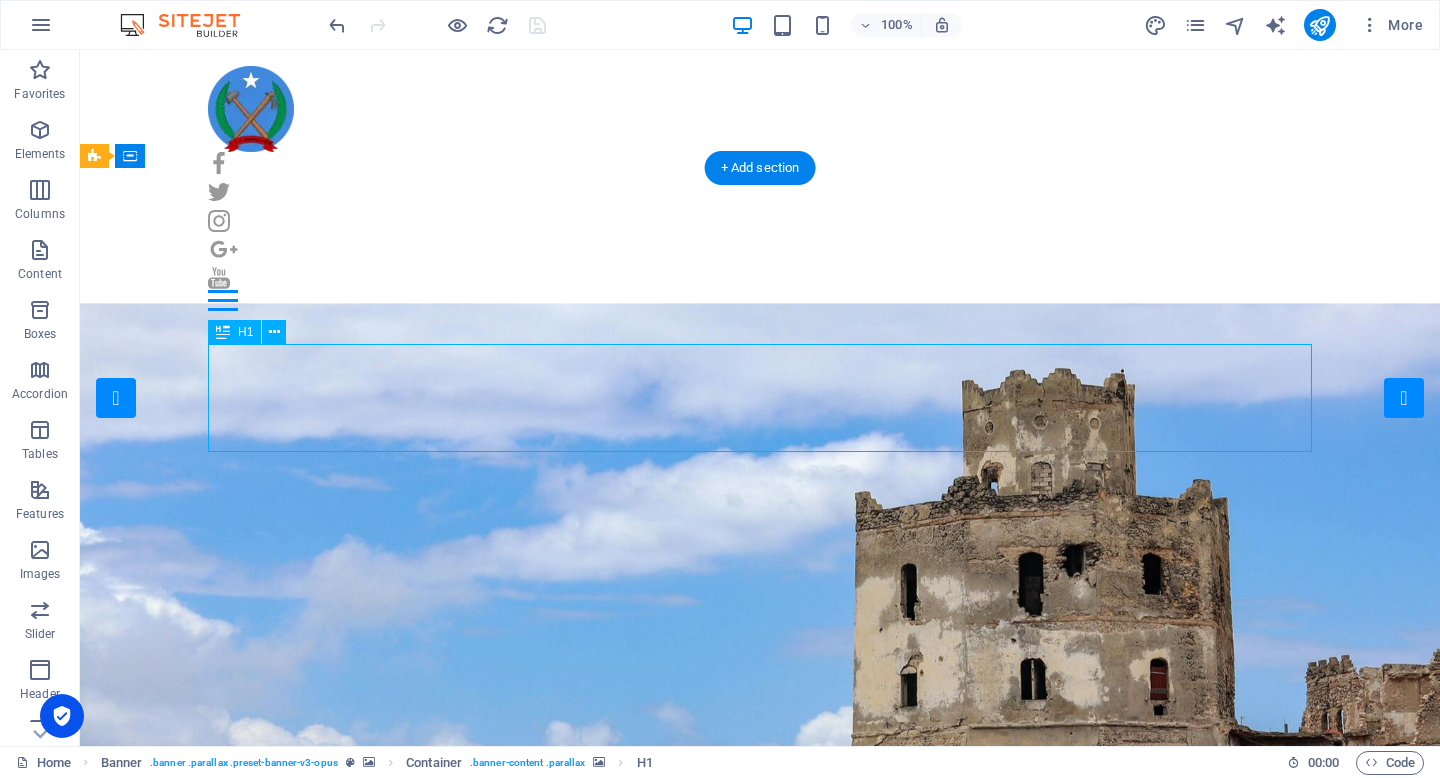 click on "The Shadow [PERSON_NAME] Login" at bounding box center [760, 1857] 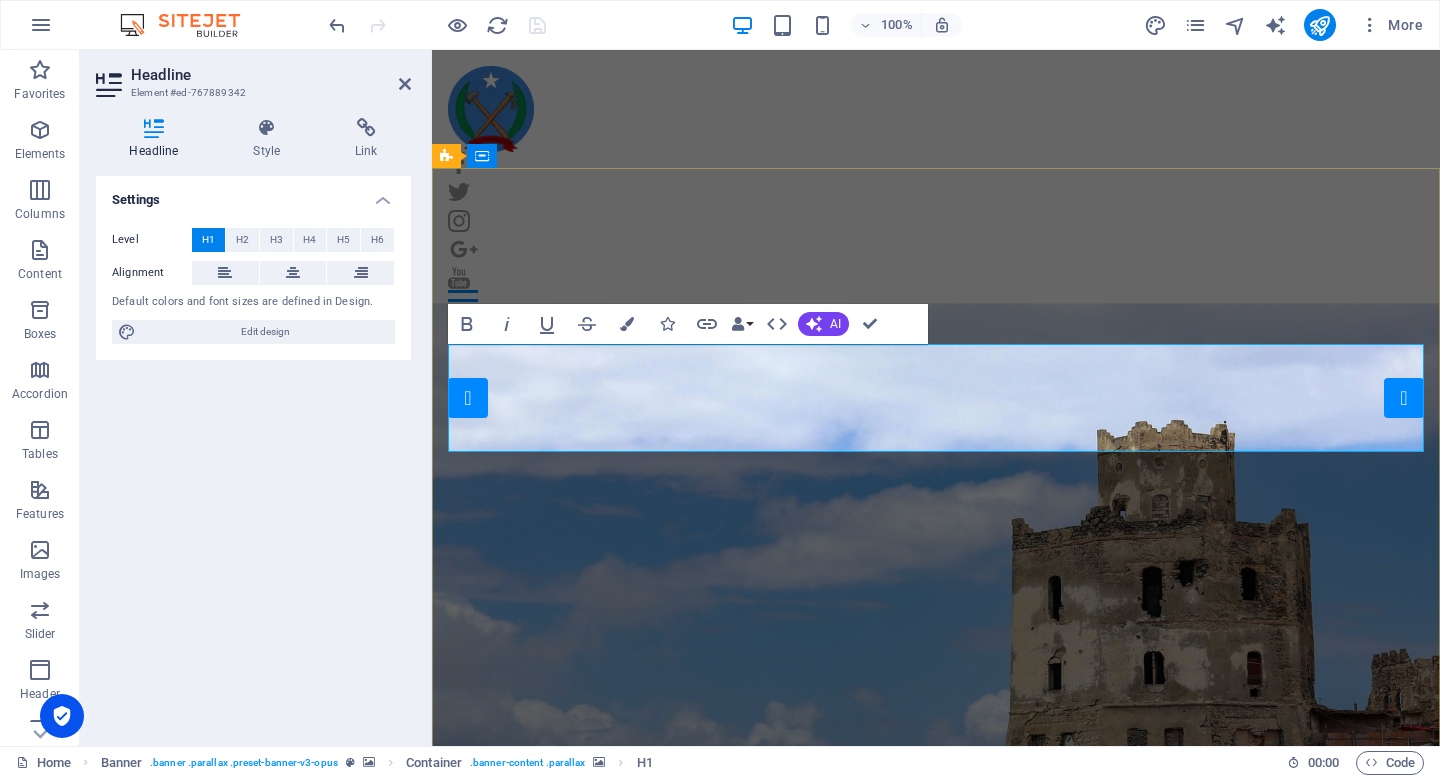 click on "The Shadow [PERSON_NAME] Login" at bounding box center [936, 1857] 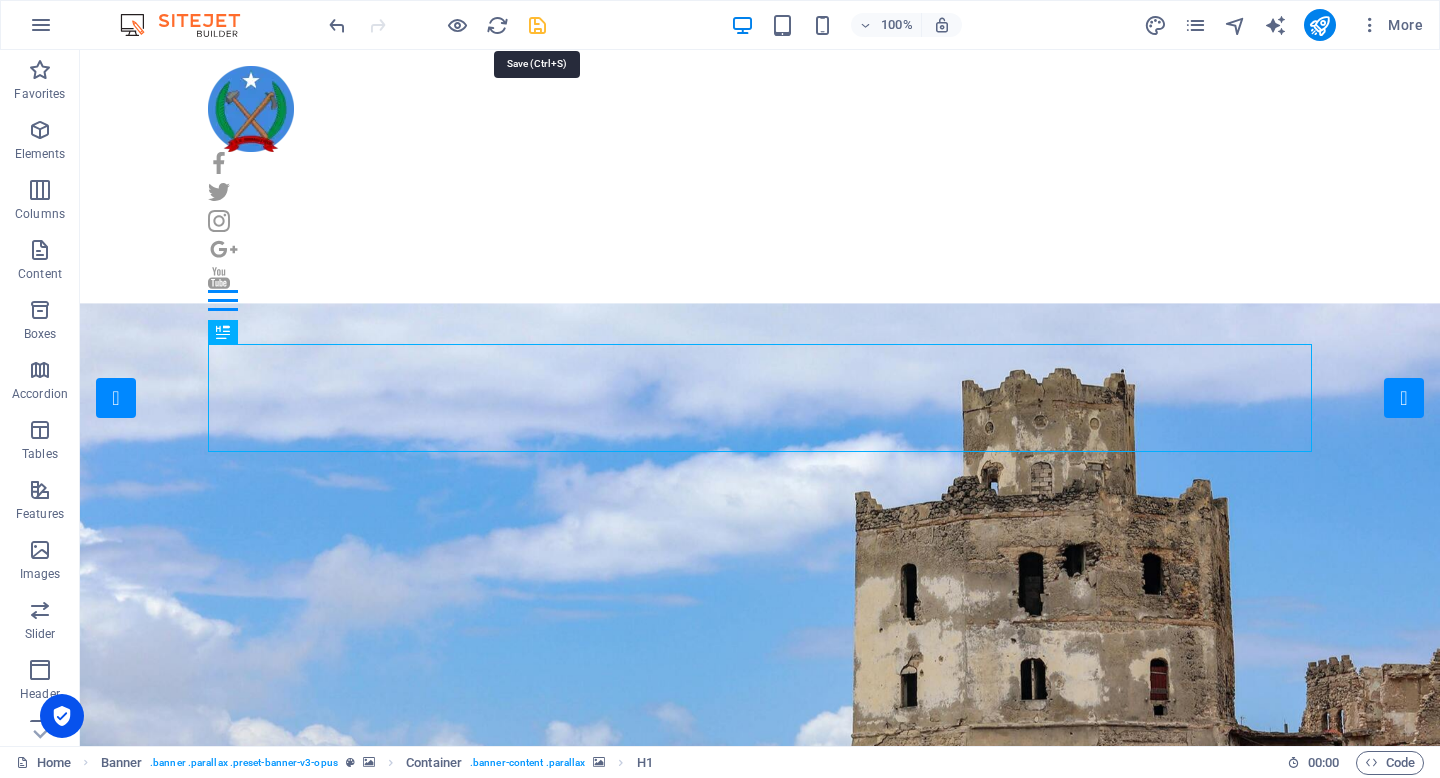 click at bounding box center (537, 25) 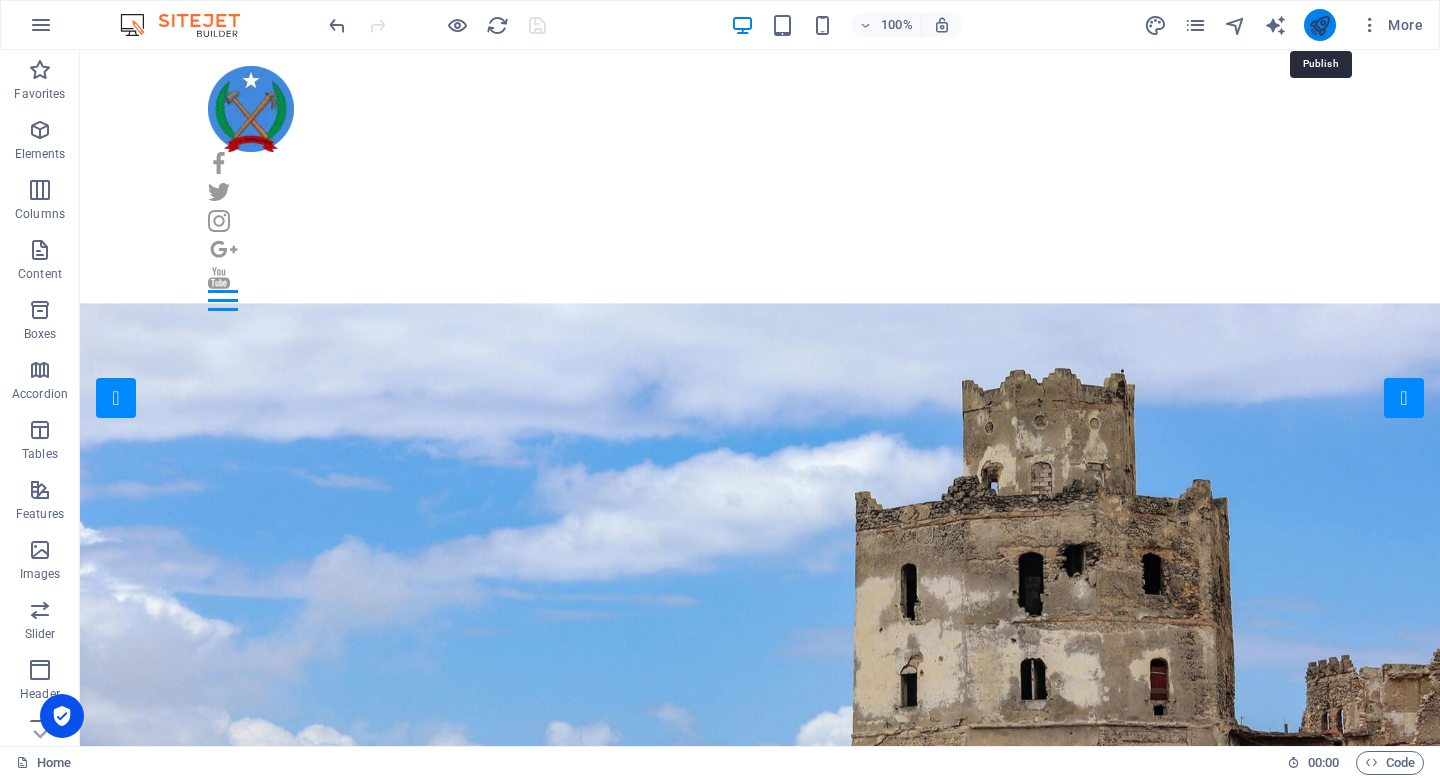 click at bounding box center [1319, 25] 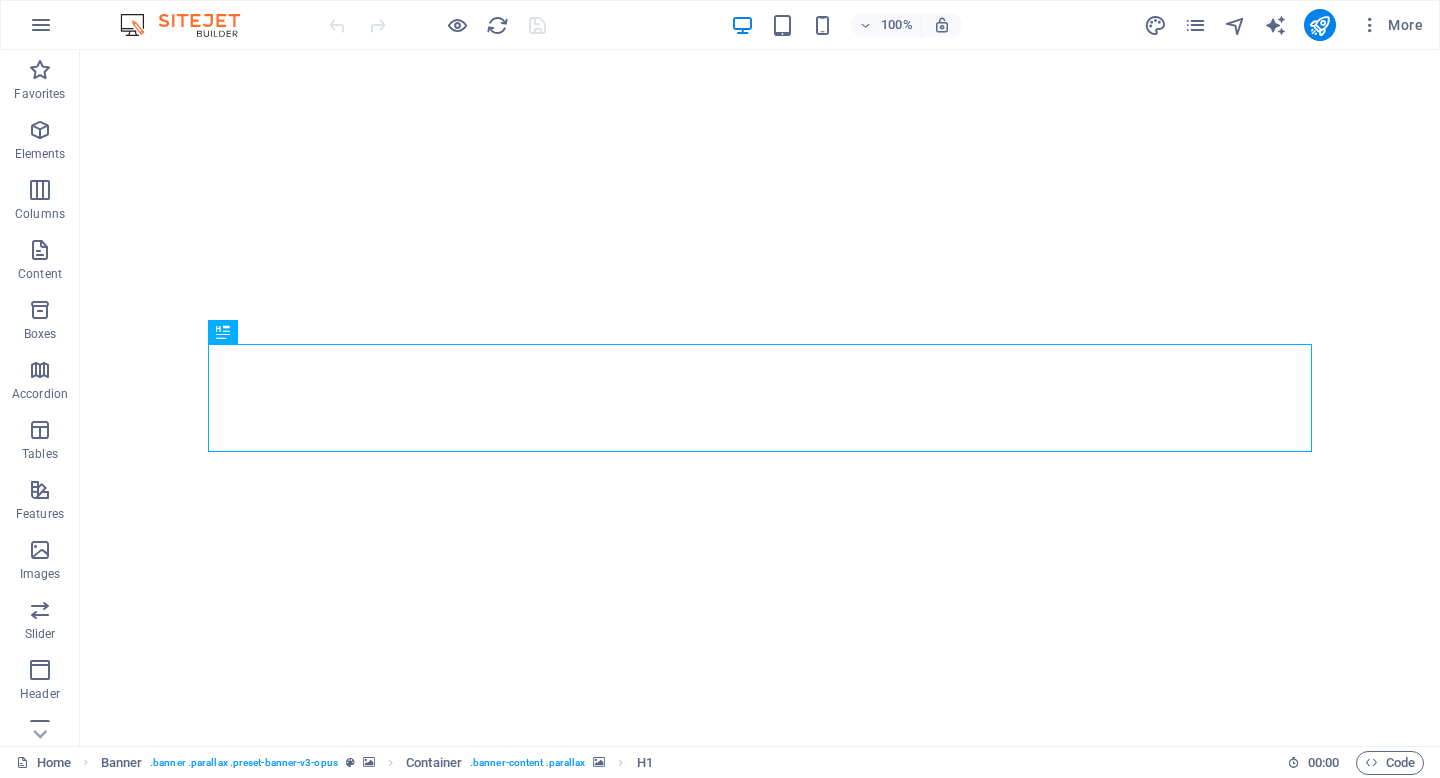 scroll, scrollTop: 0, scrollLeft: 0, axis: both 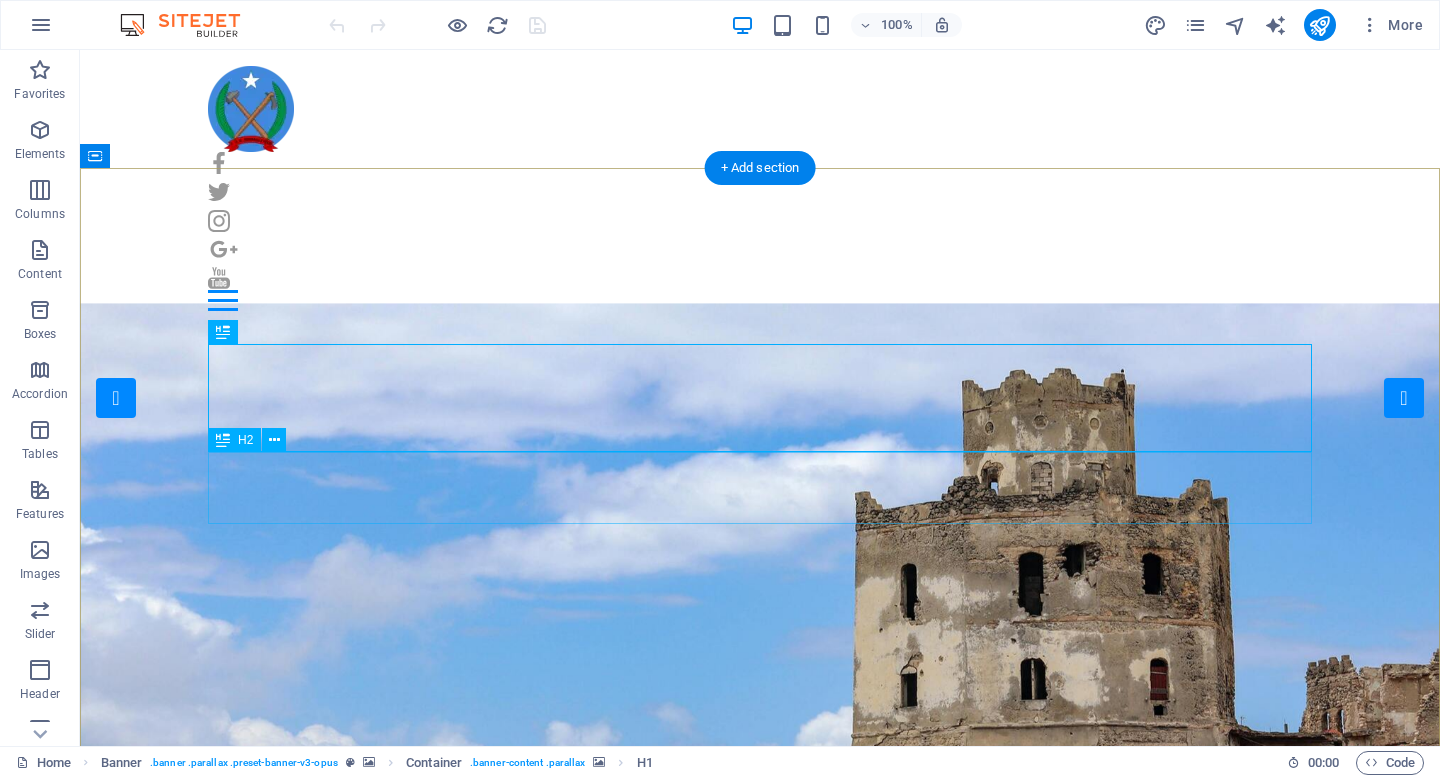 click on "Members Portal Login" at bounding box center [760, 1893] 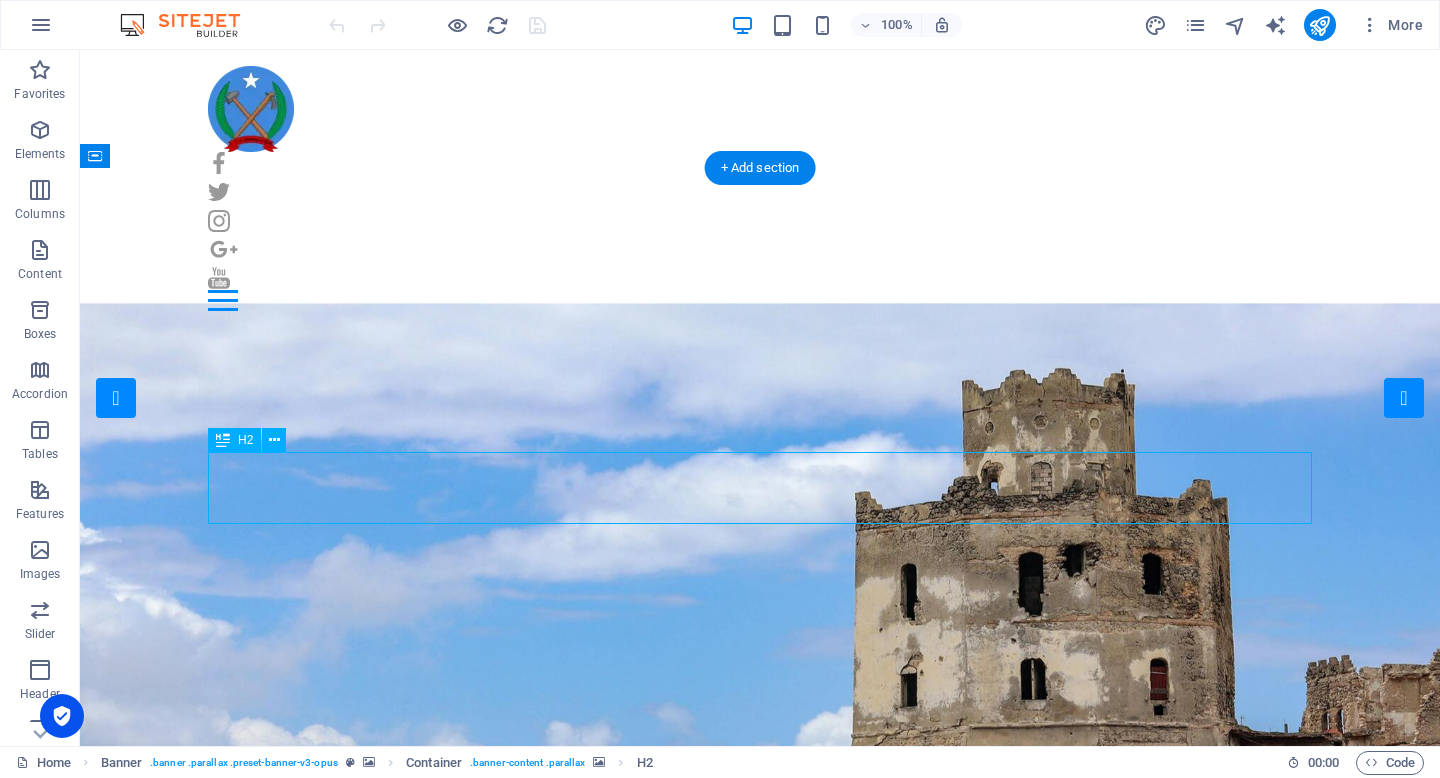 click on "Members Portal Login" at bounding box center (760, 1893) 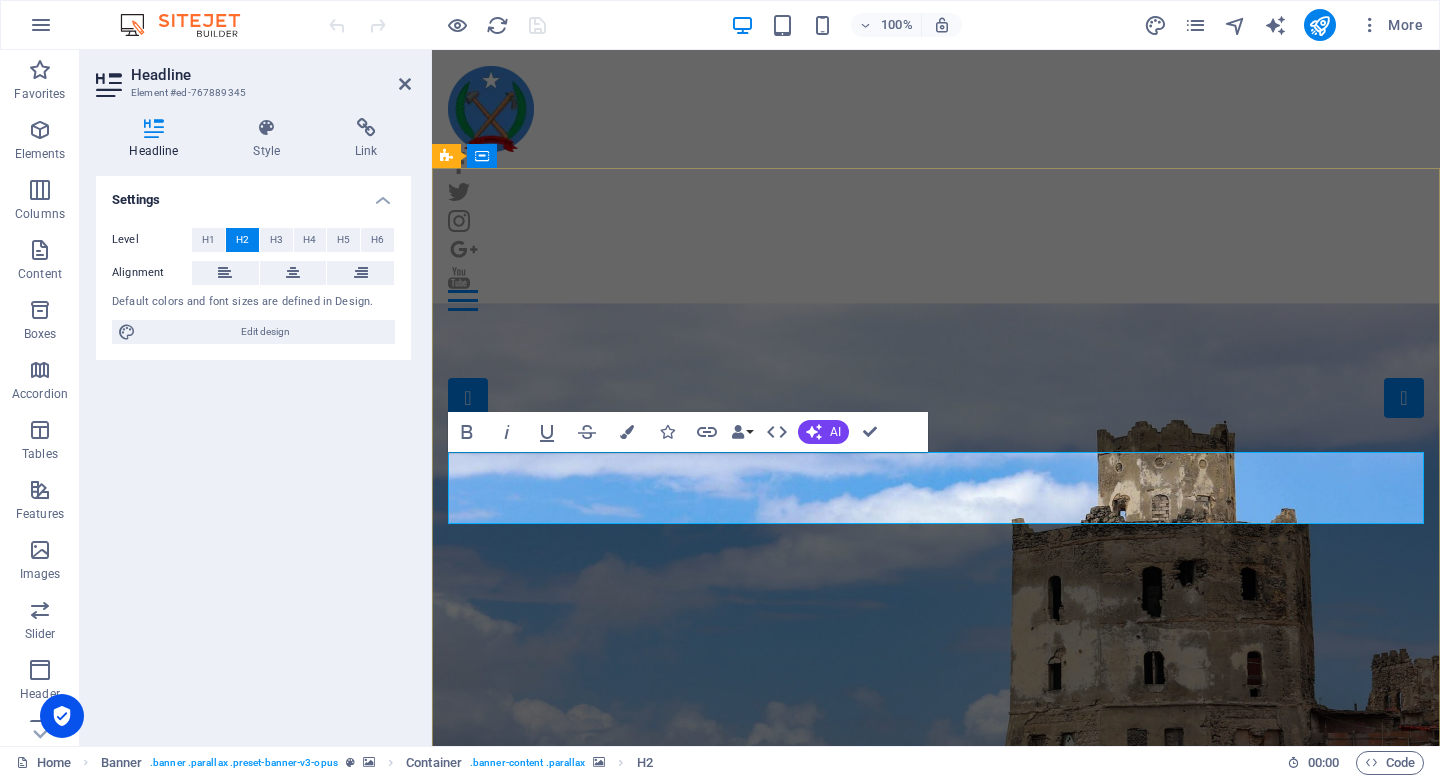 click on "Members Portal Login" at bounding box center [936, 2001] 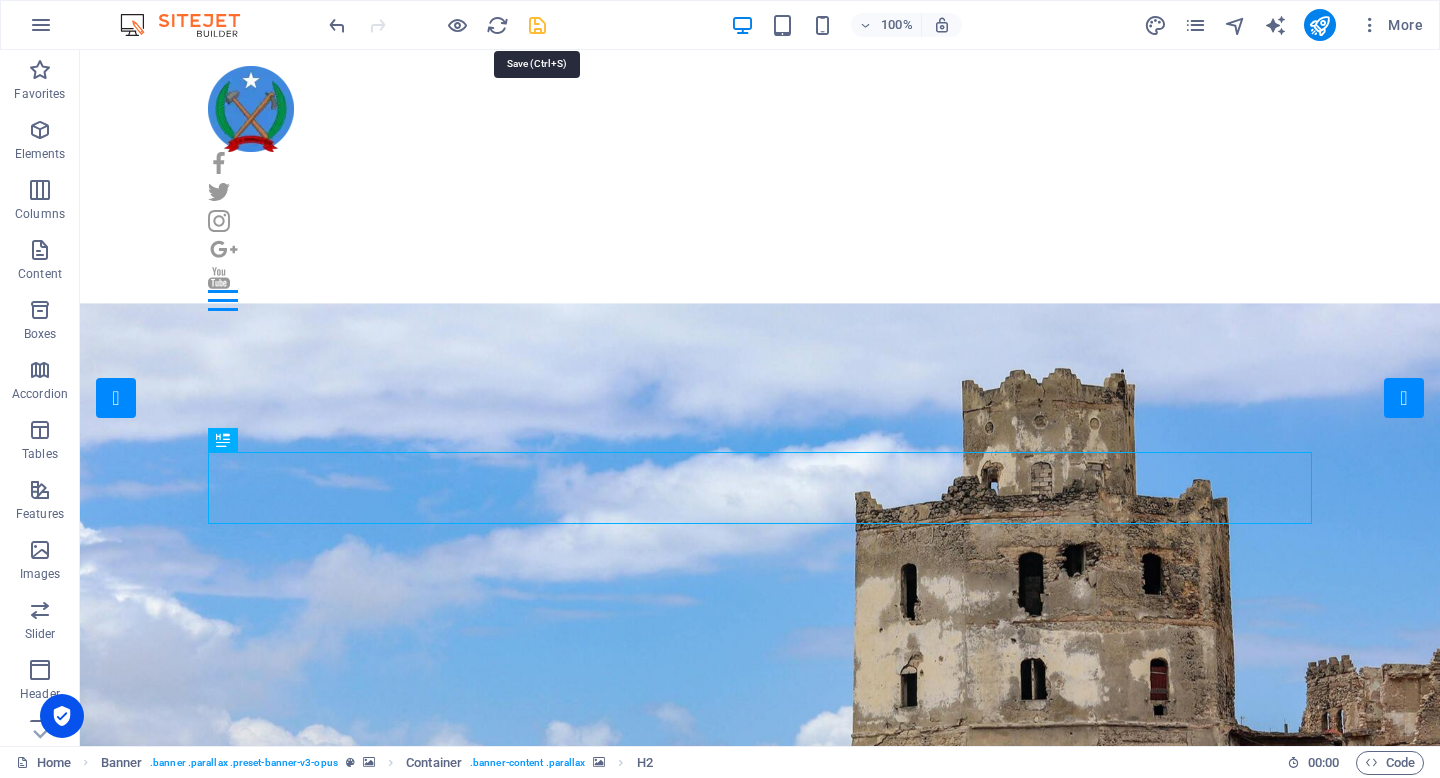 click at bounding box center (537, 25) 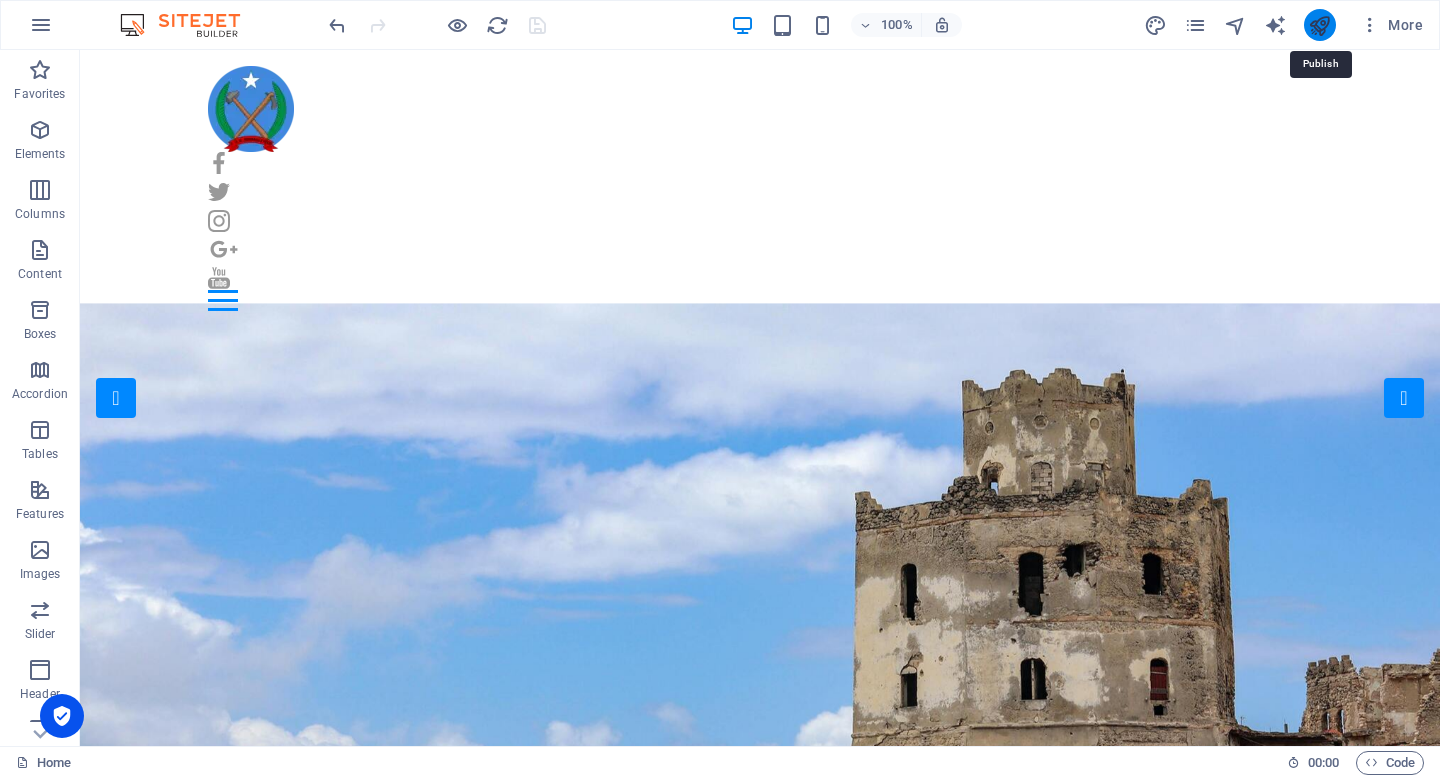 click at bounding box center [1319, 25] 